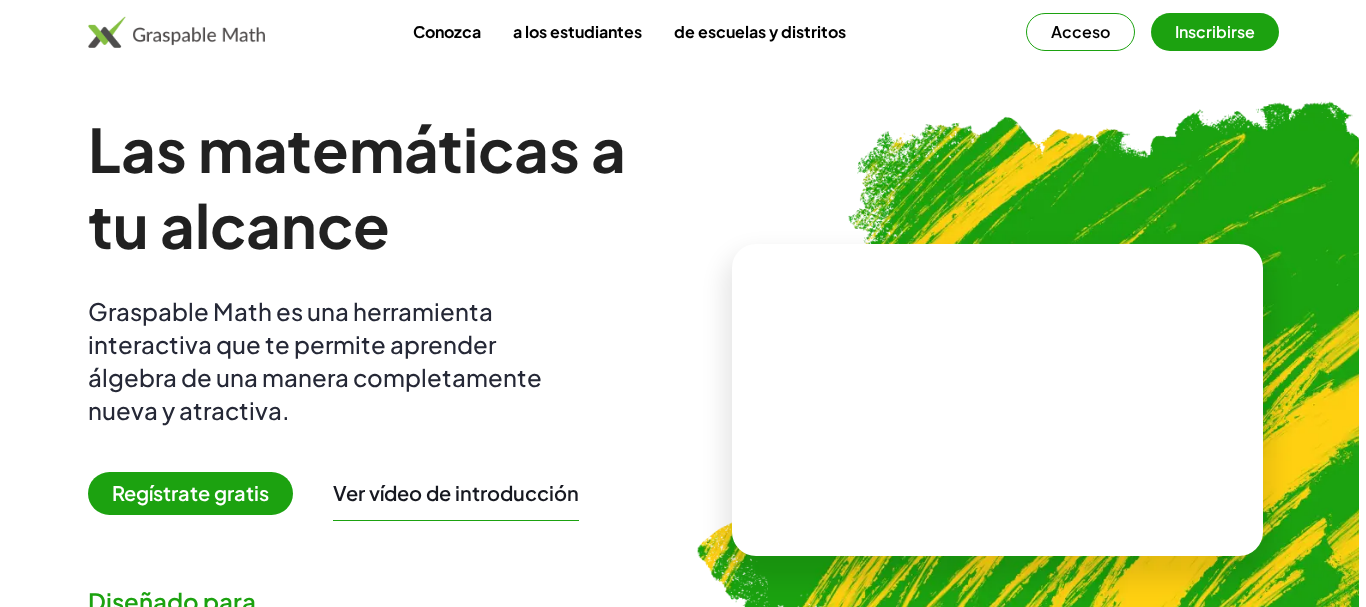 scroll, scrollTop: 0, scrollLeft: 0, axis: both 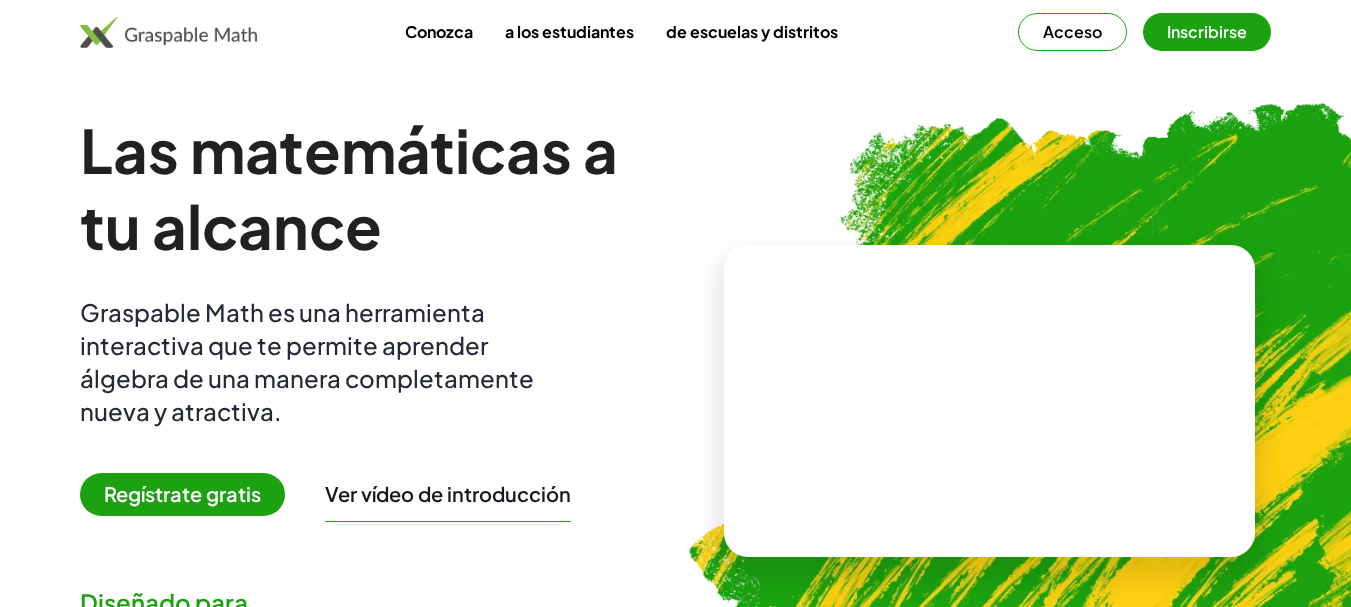 click on "Inscribirse" at bounding box center [1207, 31] 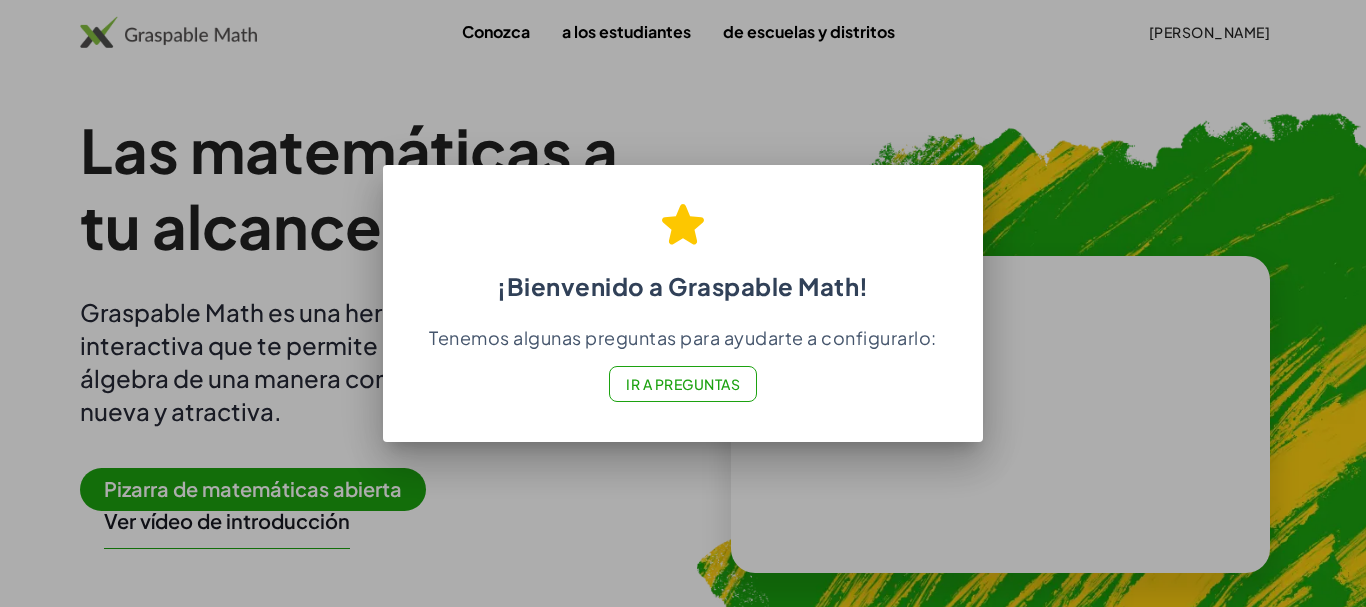 click on "¡Bienvenido a Graspable Math!" at bounding box center [683, 243] 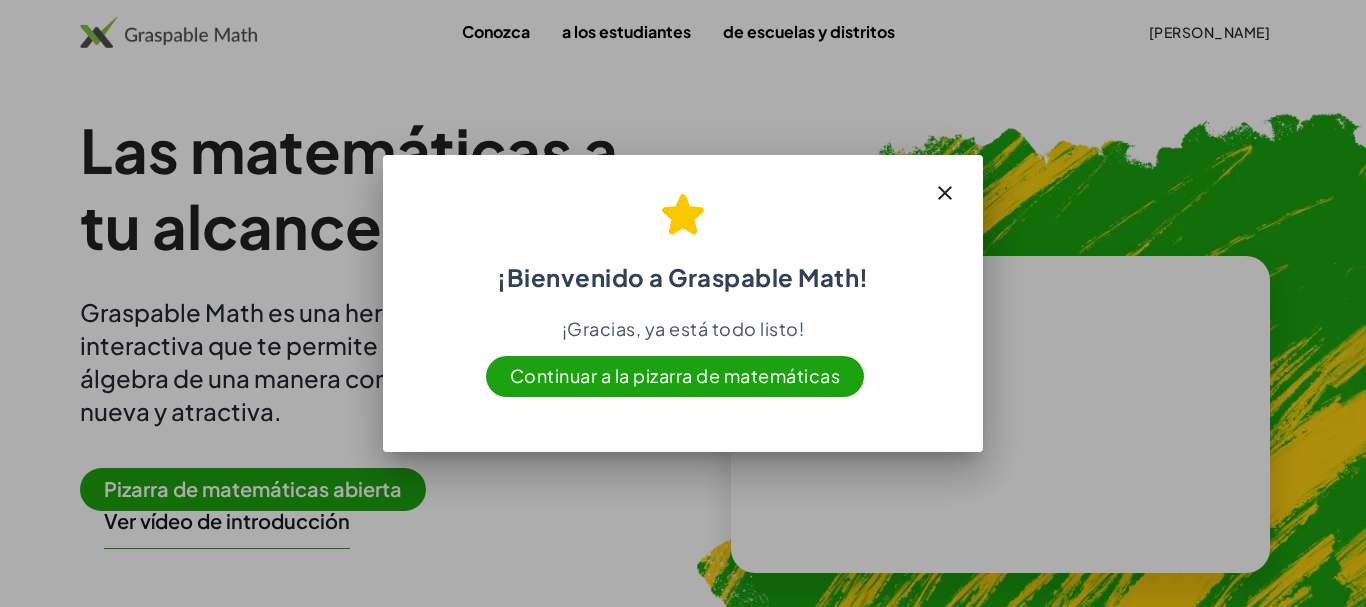 click on "Continuar a la pizarra de matemáticas" at bounding box center (675, 375) 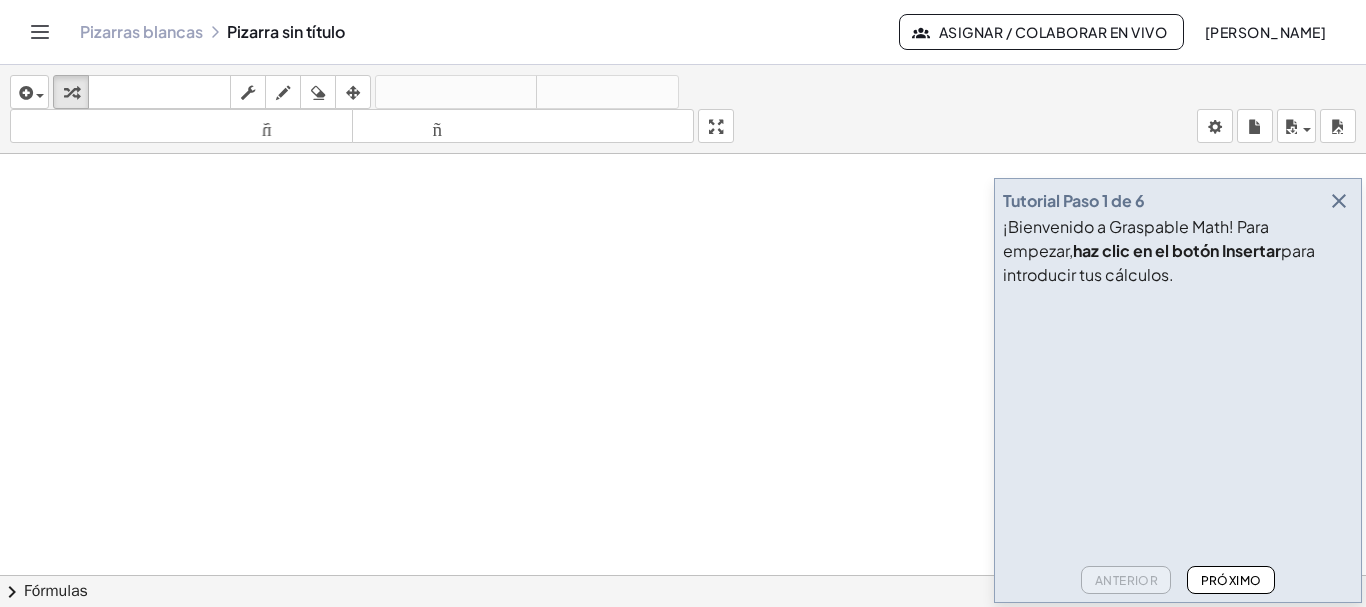 click at bounding box center (1339, 201) 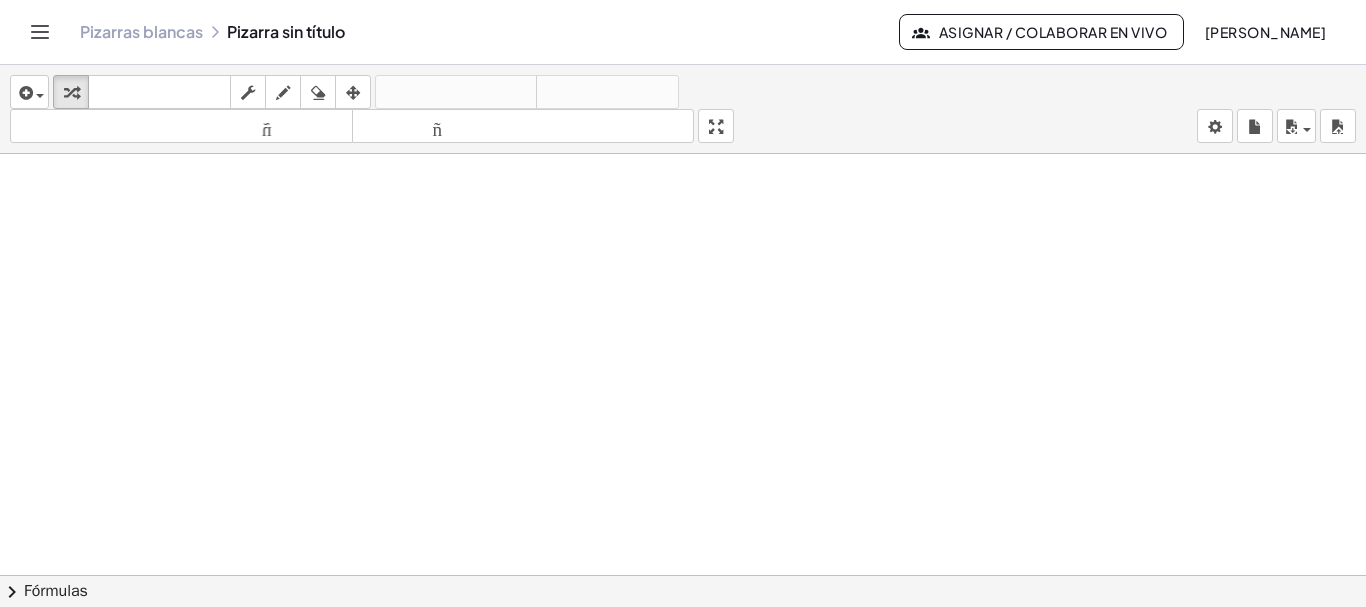 click at bounding box center [683, 654] 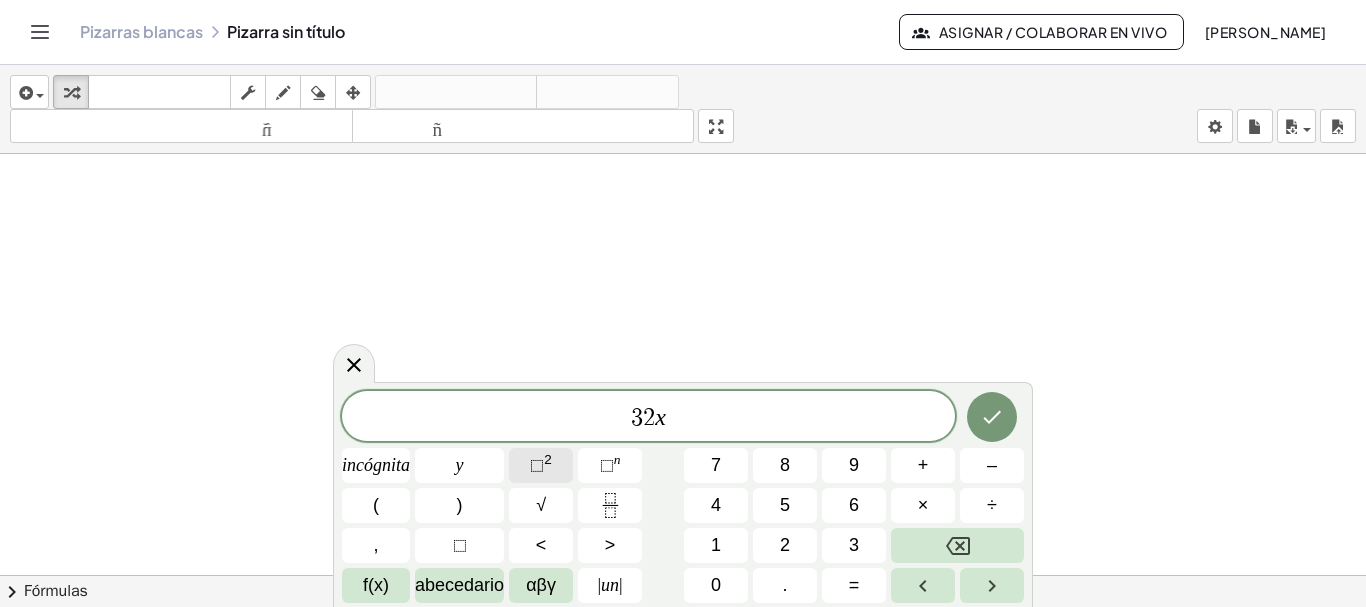 click on "⬚" at bounding box center [537, 465] 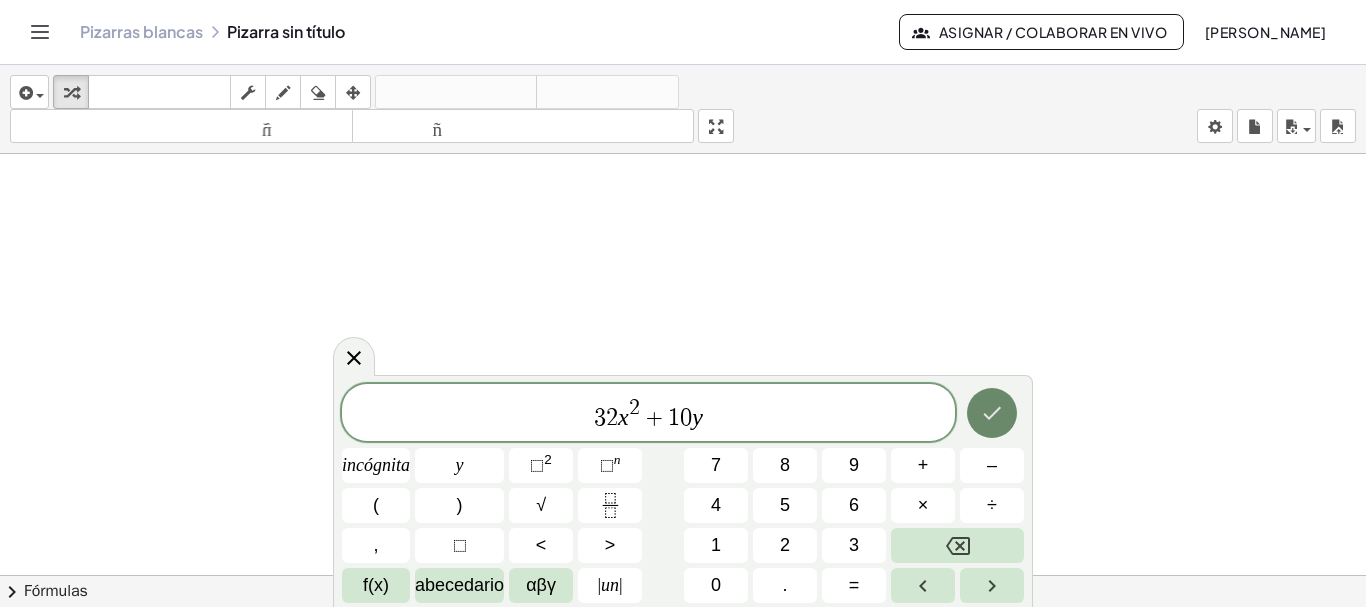 click 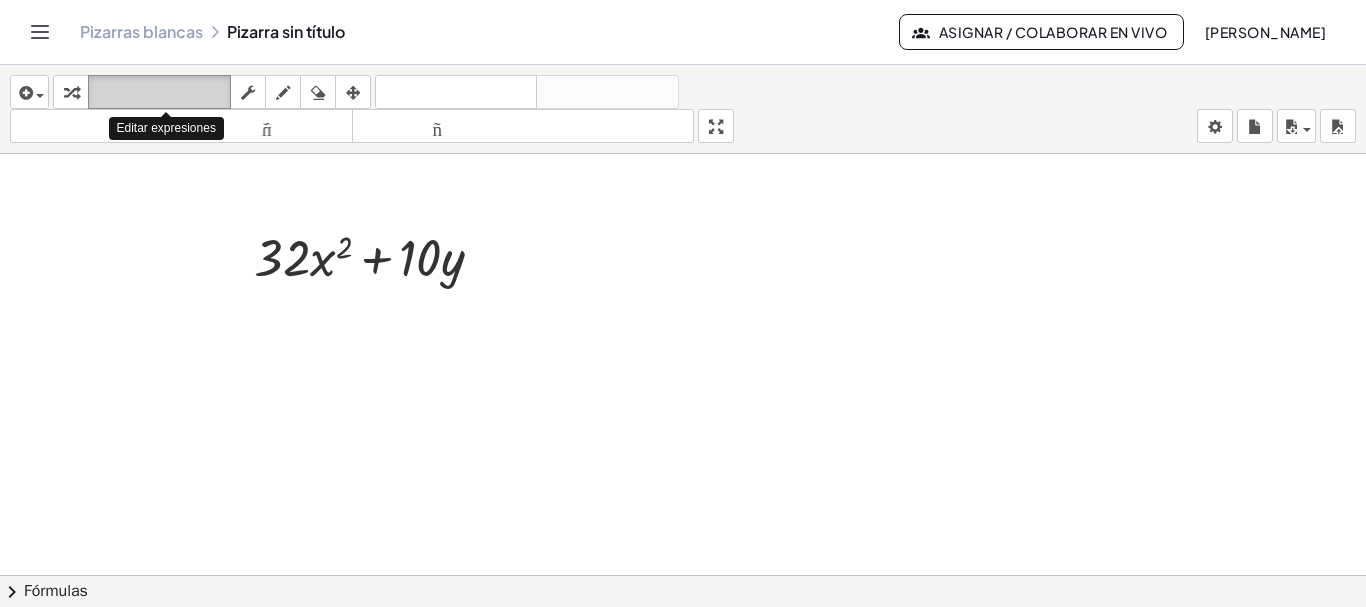 click on "teclado" at bounding box center (159, 92) 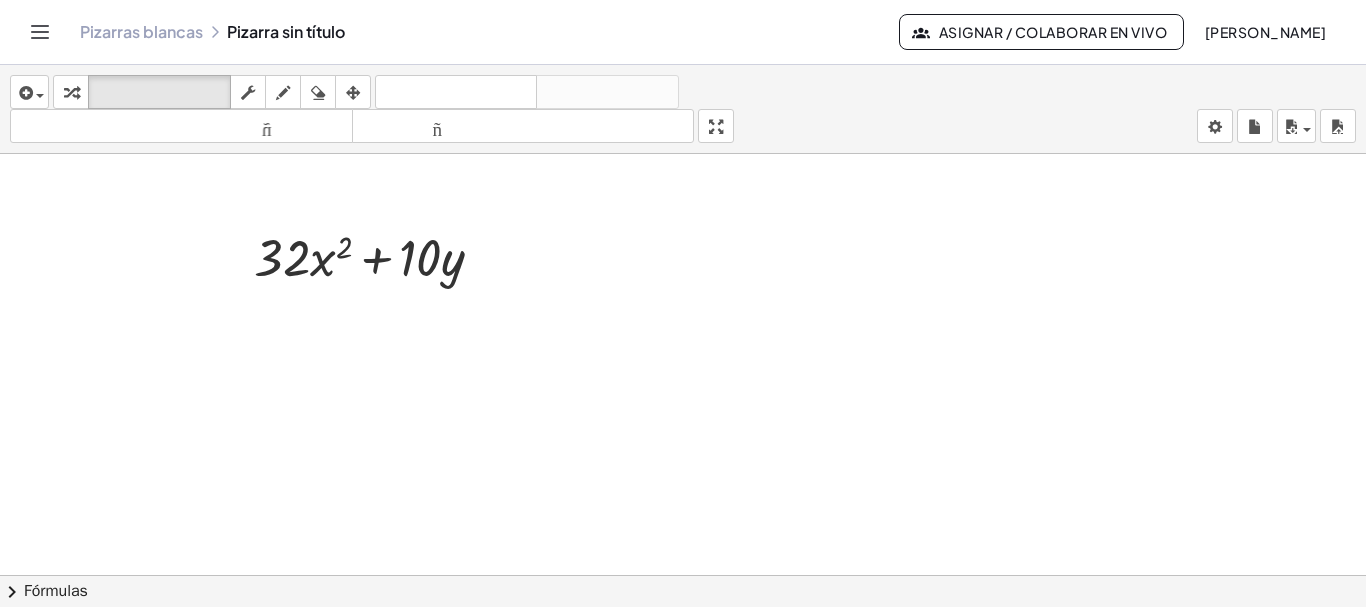 drag, startPoint x: 477, startPoint y: 198, endPoint x: 523, endPoint y: 221, distance: 51.42956 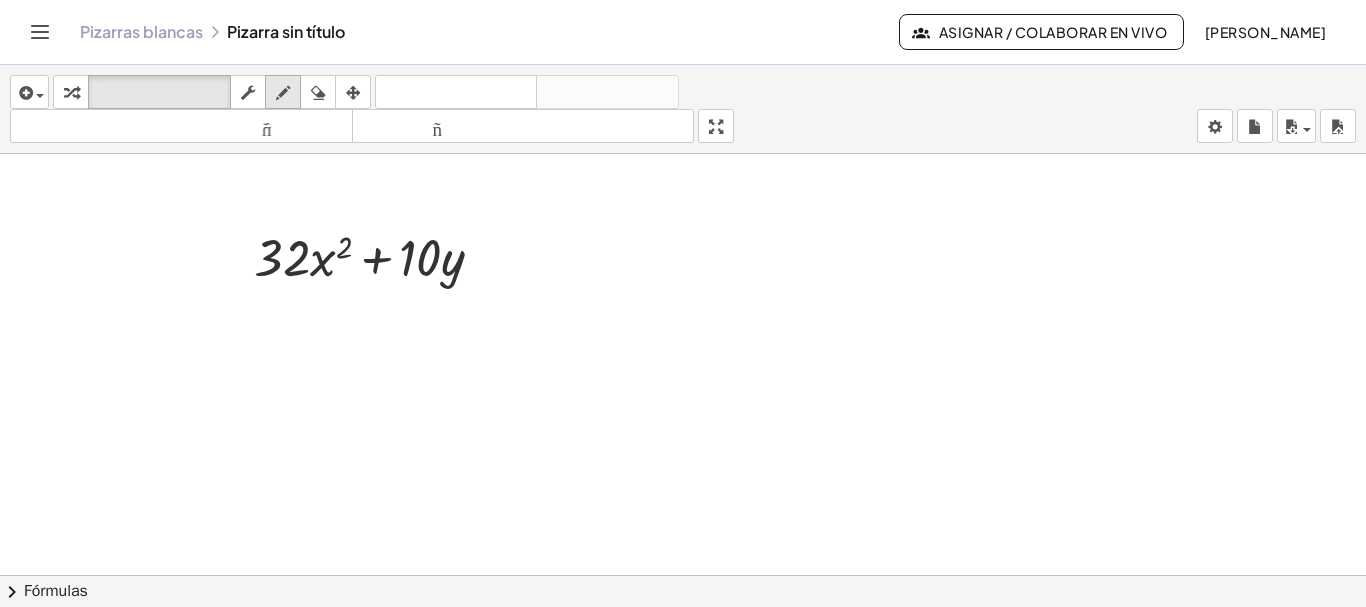 click at bounding box center (283, 93) 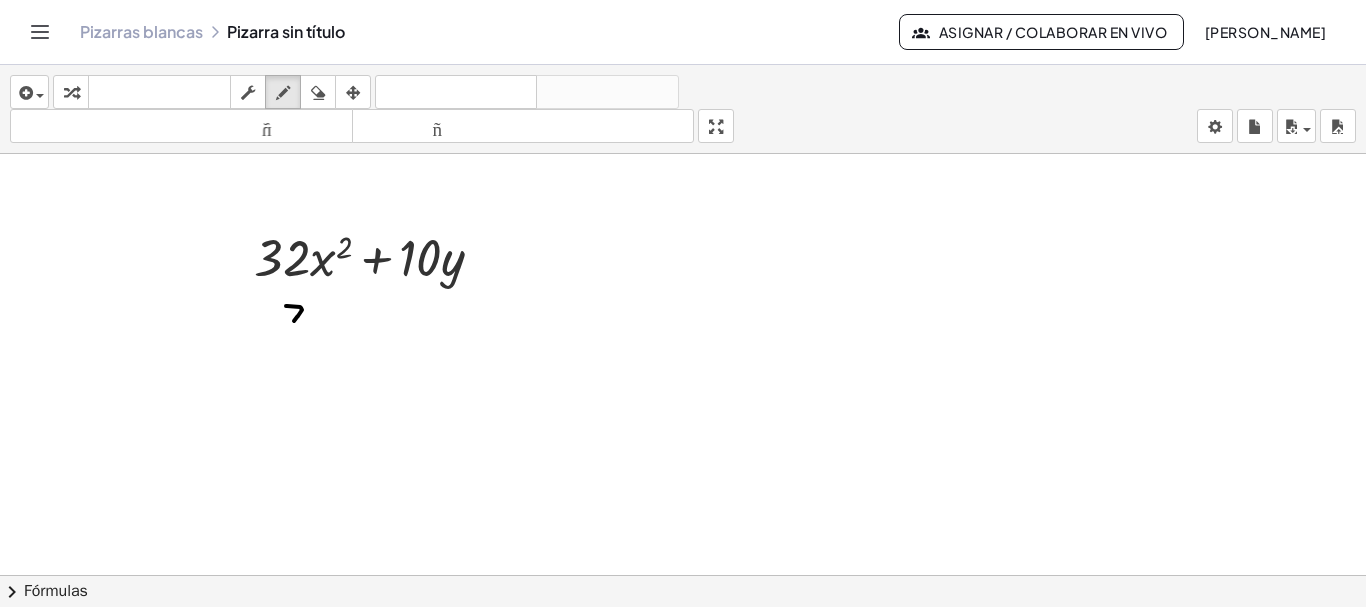 drag, startPoint x: 286, startPoint y: 306, endPoint x: 291, endPoint y: 323, distance: 17.720045 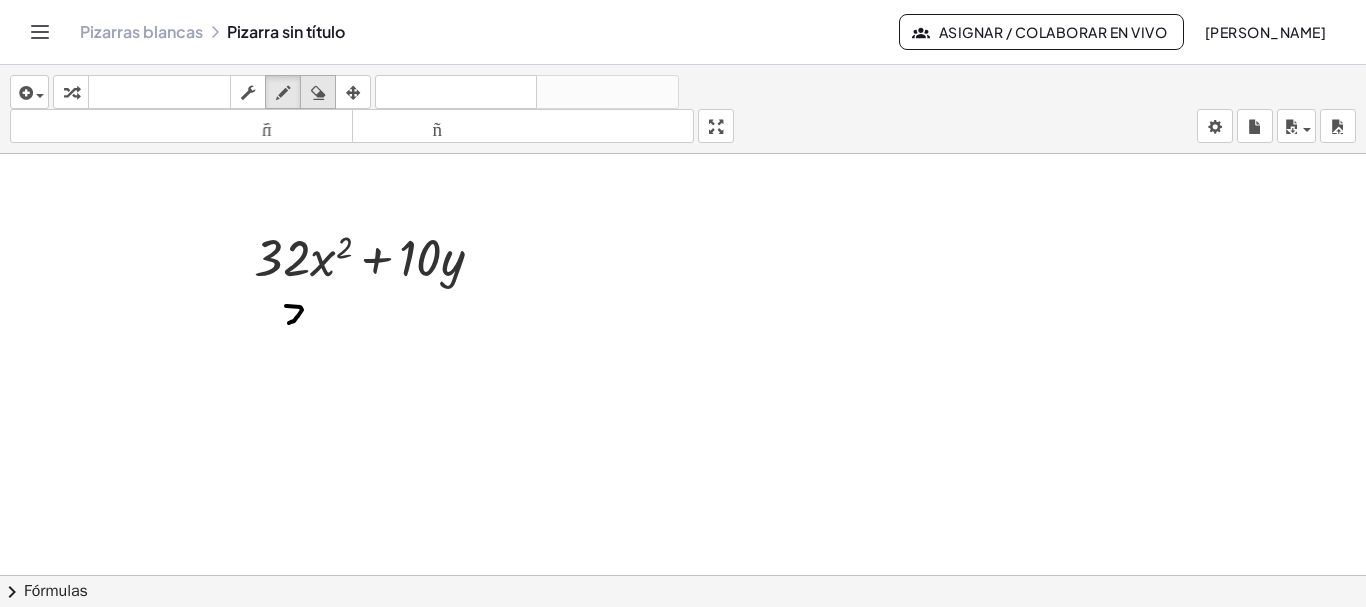 click at bounding box center [318, 93] 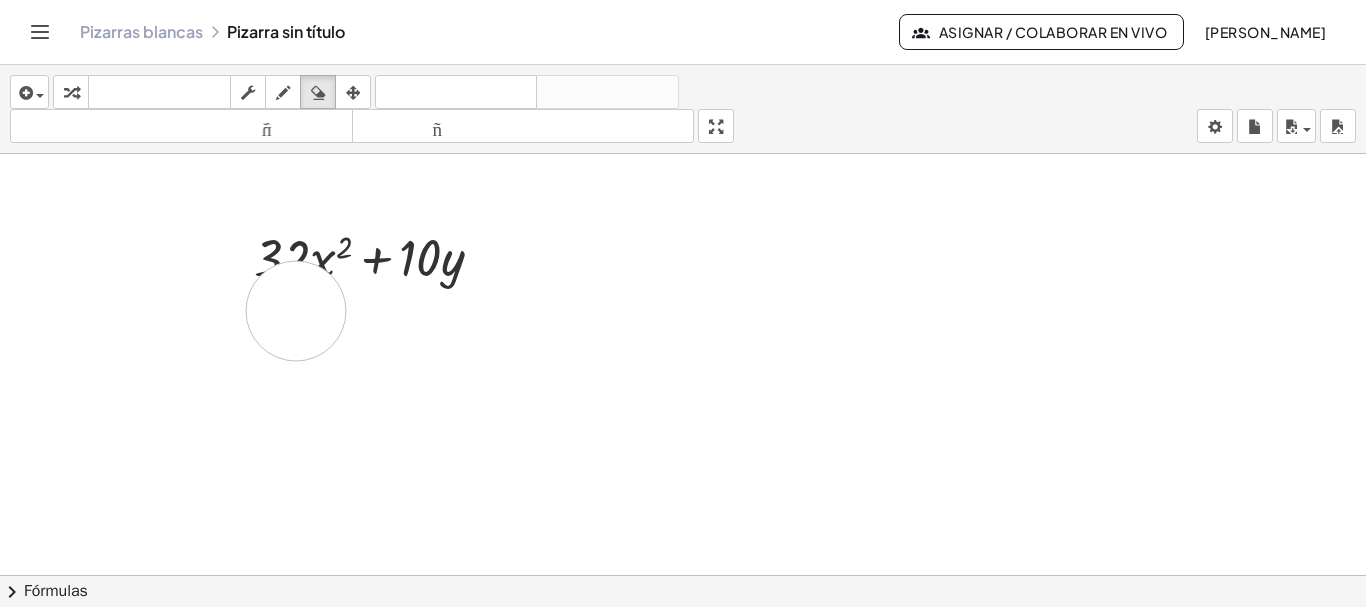 drag, startPoint x: 300, startPoint y: 318, endPoint x: 284, endPoint y: 450, distance: 132.96616 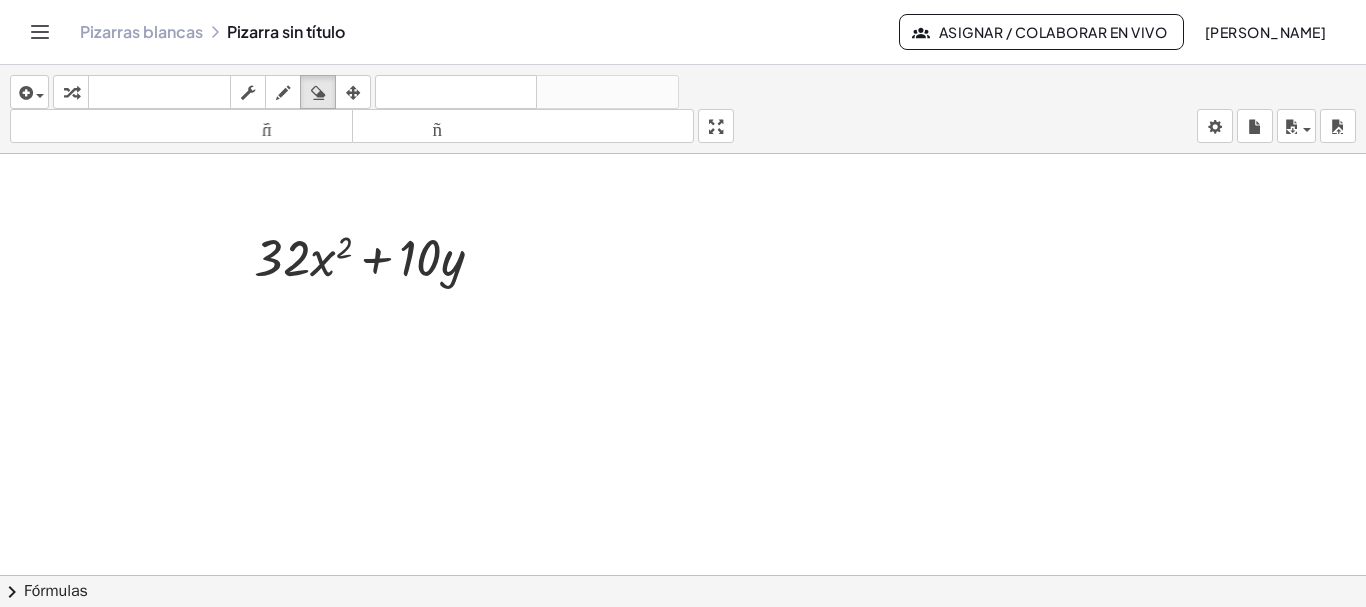 click at bounding box center (683, 654) 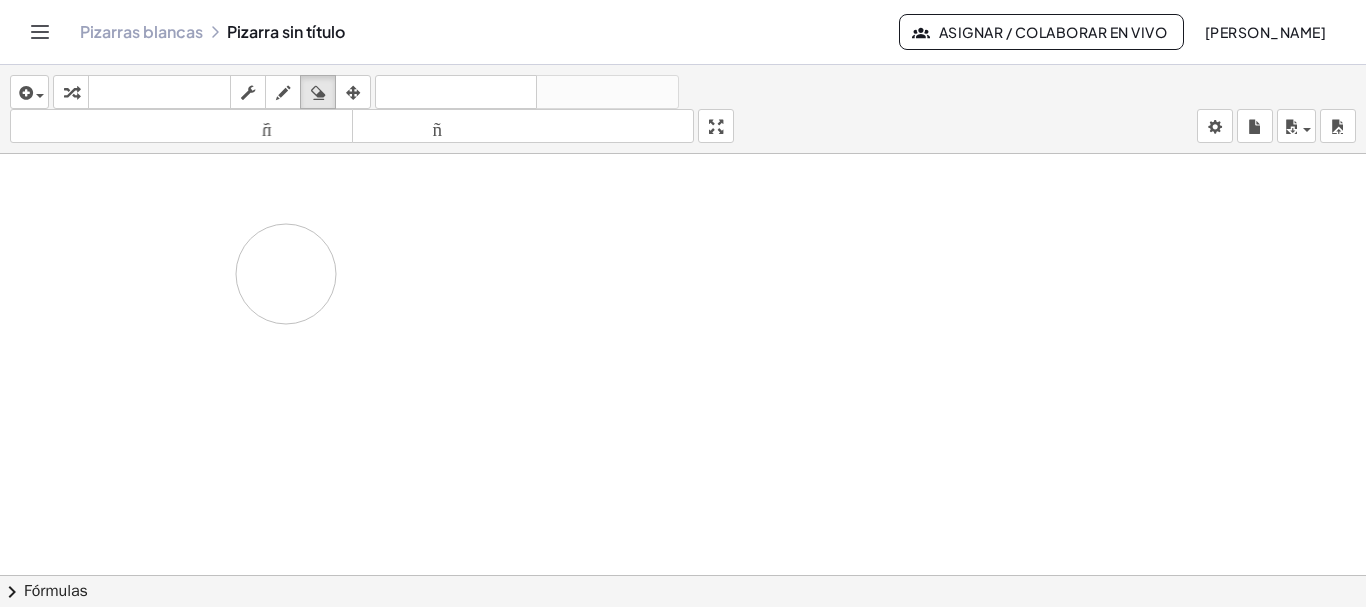 drag, startPoint x: 471, startPoint y: 272, endPoint x: 247, endPoint y: 273, distance: 224.00223 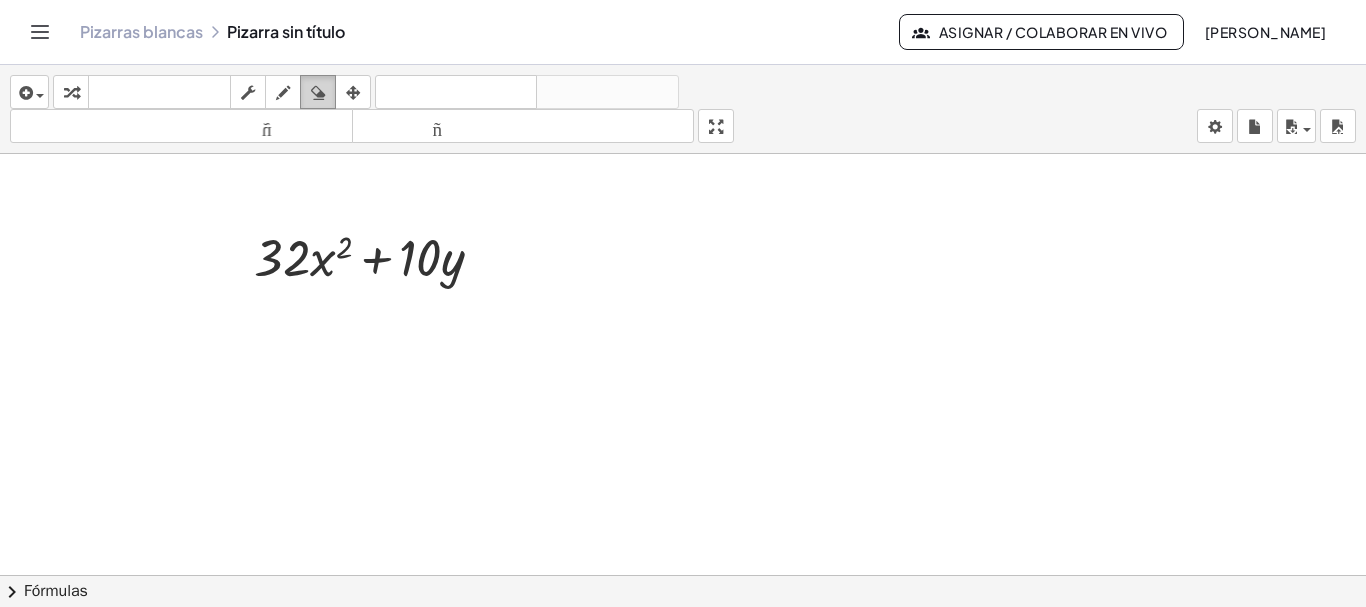 click at bounding box center (318, 93) 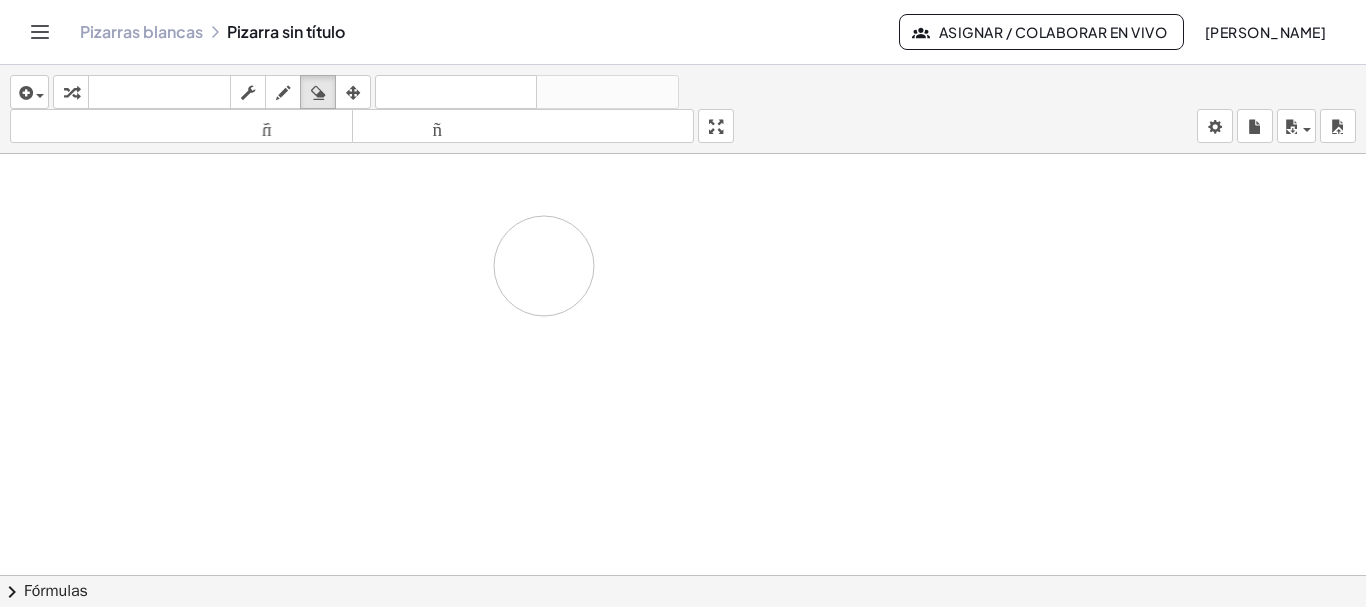 drag, startPoint x: 305, startPoint y: 255, endPoint x: 545, endPoint y: 266, distance: 240.25195 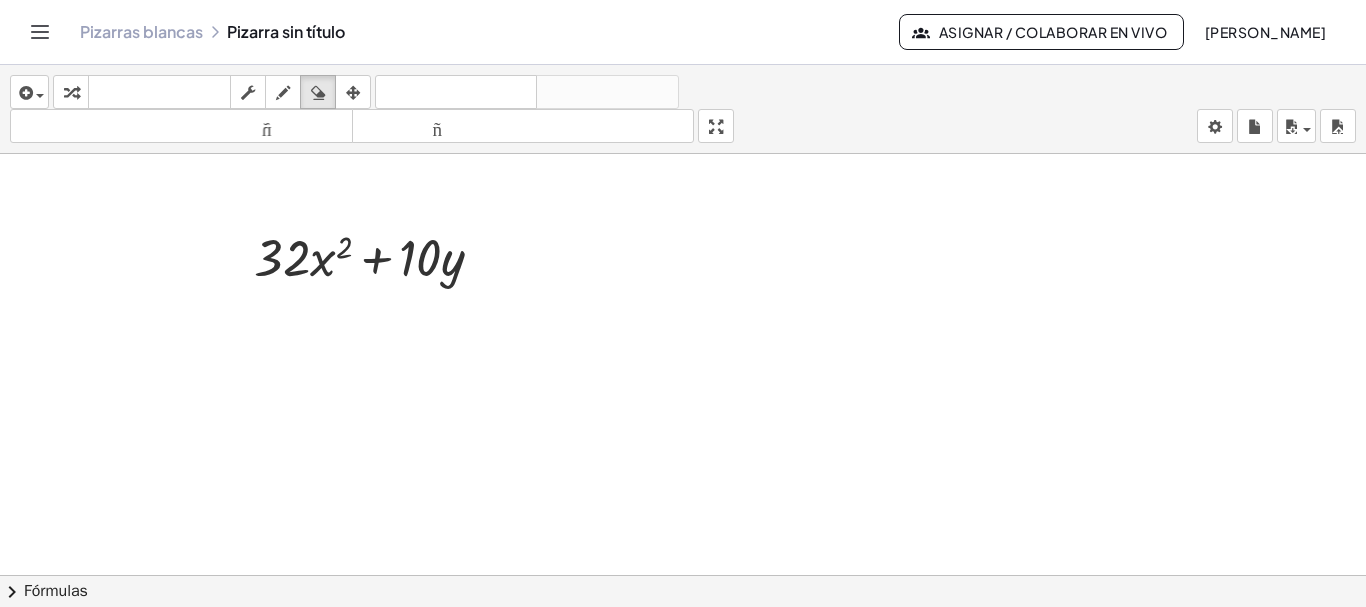 click on "Pizarras blancas Pizarra sin título" at bounding box center [489, 32] 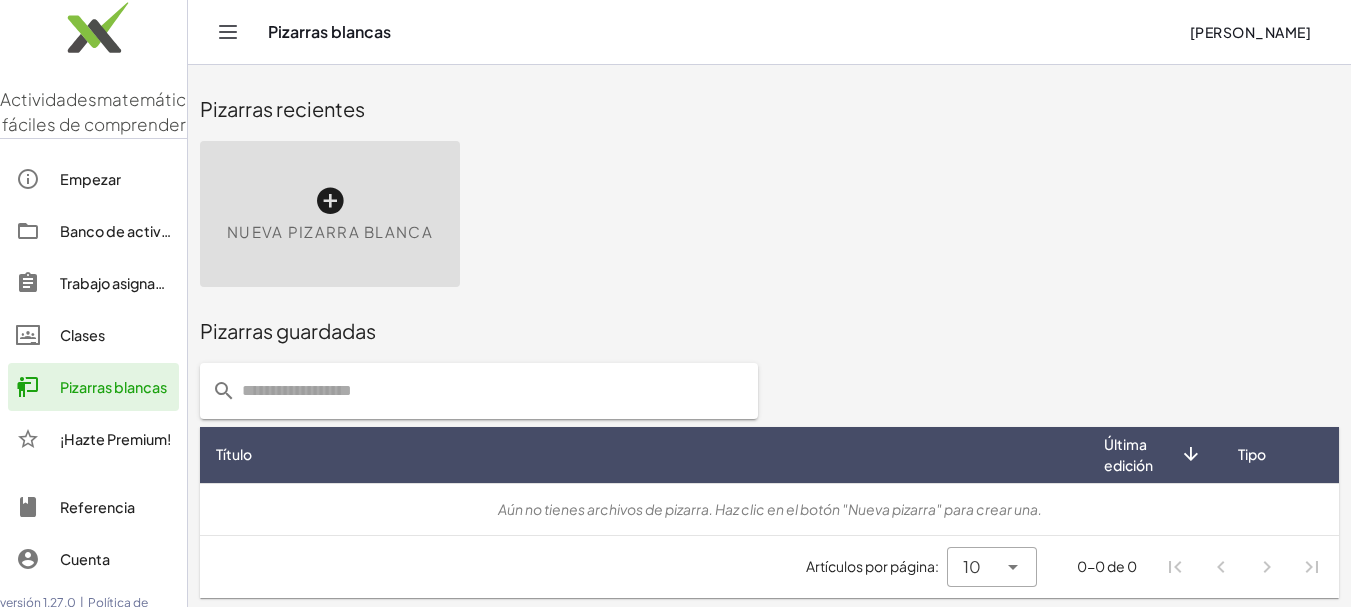 click on "Clases" at bounding box center [82, 335] 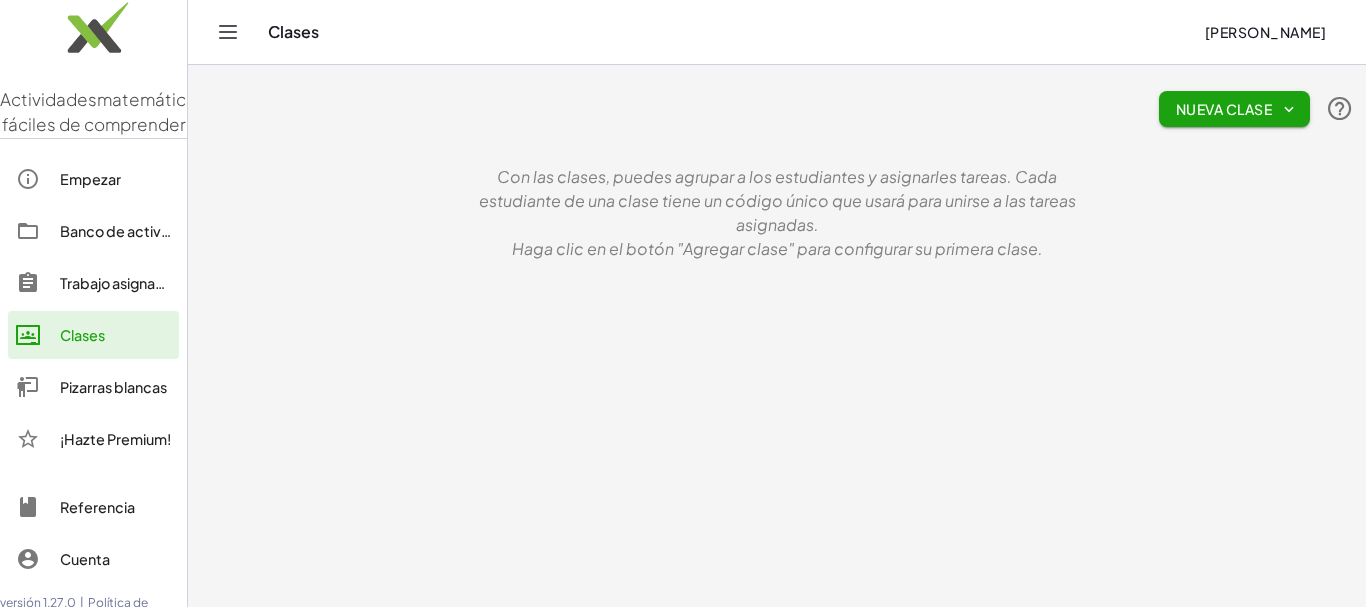 click on "Nueva clase" at bounding box center [1224, 109] 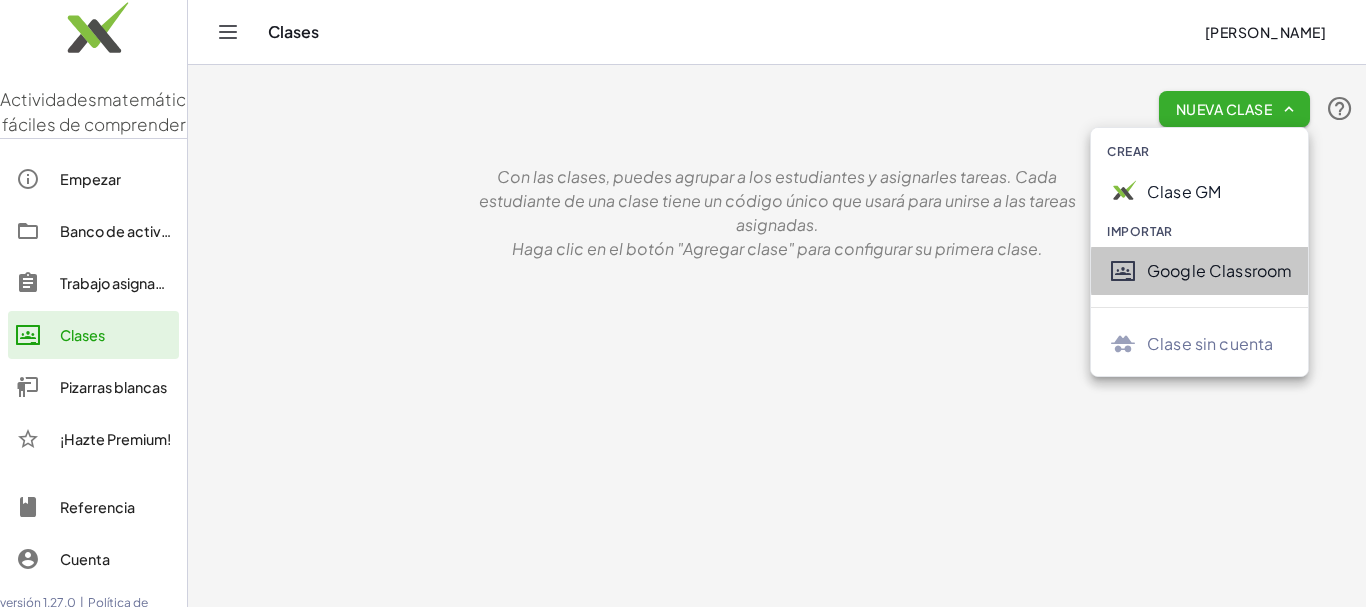 click on "Google Classroom" at bounding box center [1219, 270] 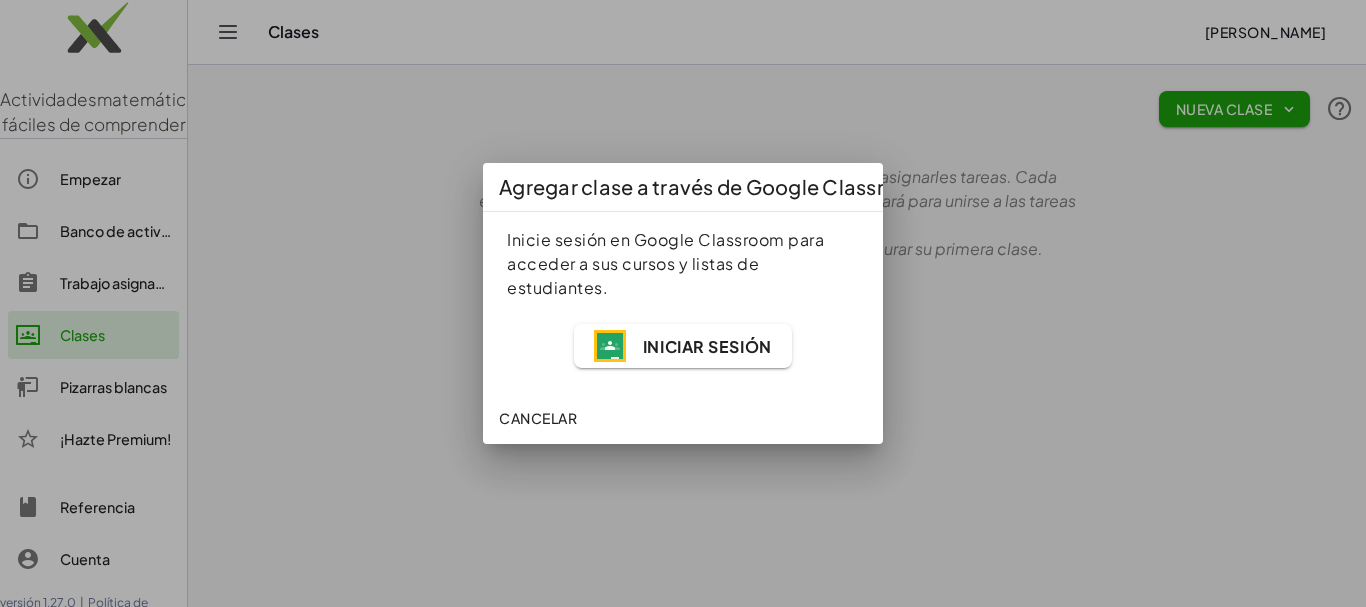 click at bounding box center [683, 303] 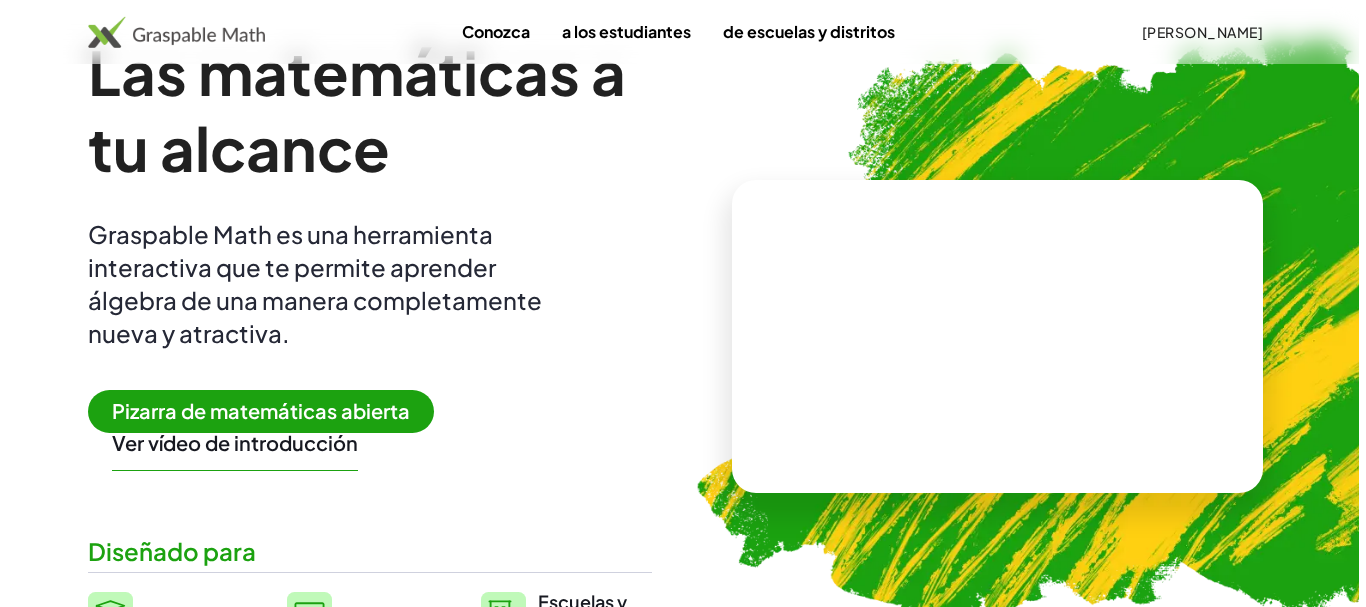 scroll, scrollTop: 0, scrollLeft: 0, axis: both 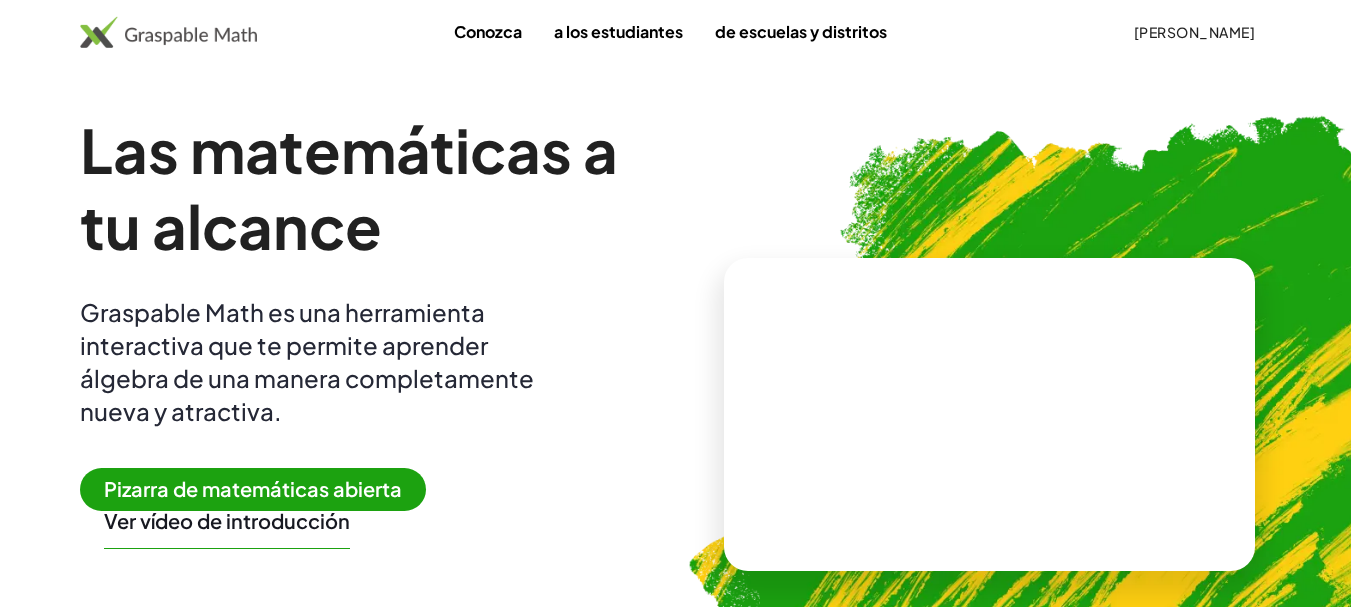 click on "Pizarra de matemáticas abierta" at bounding box center (253, 488) 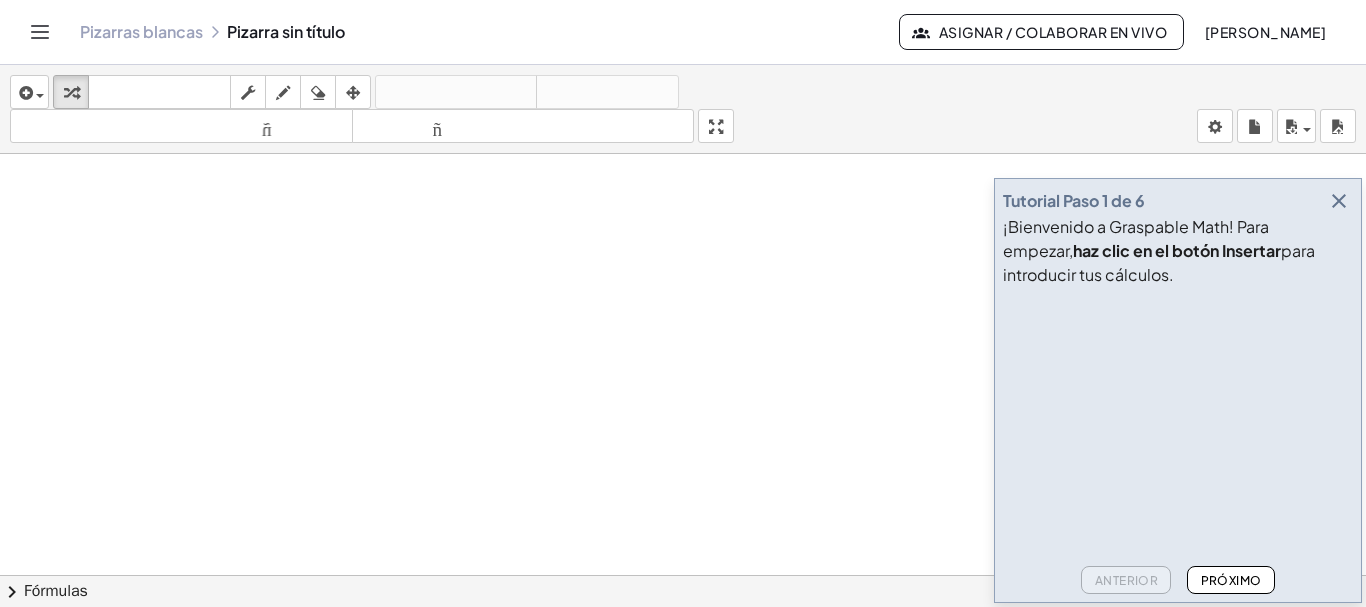 click at bounding box center (1339, 201) 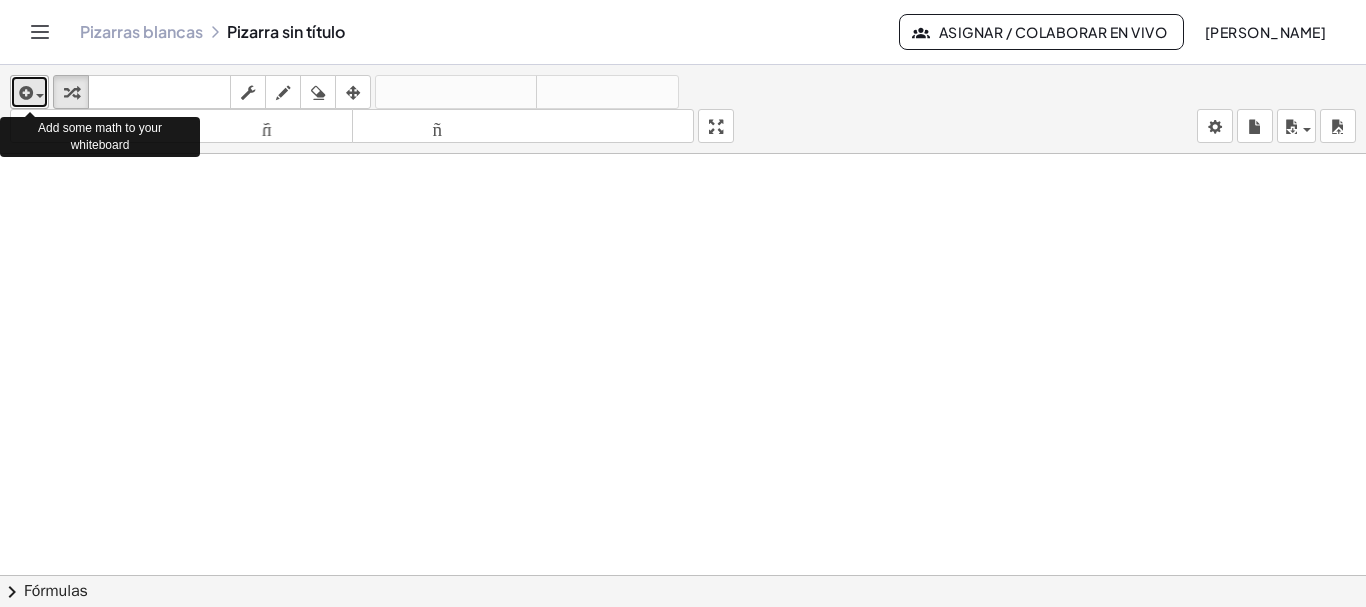 click at bounding box center (29, 92) 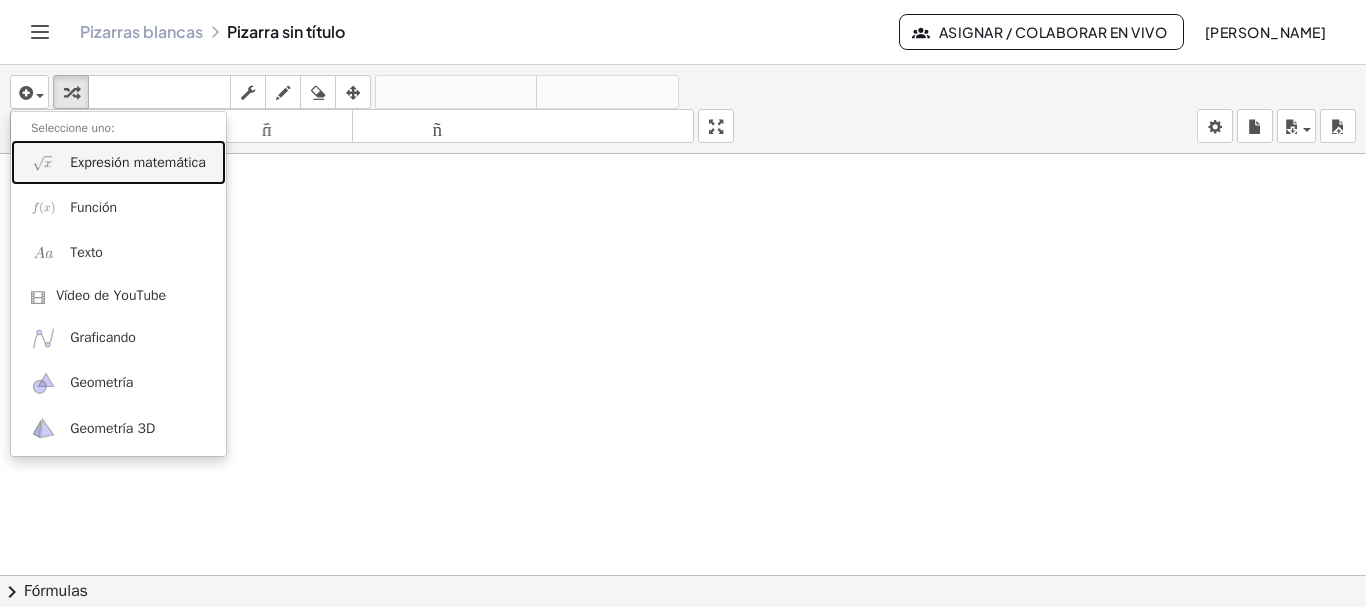 click on "Expresión matemática" at bounding box center [138, 162] 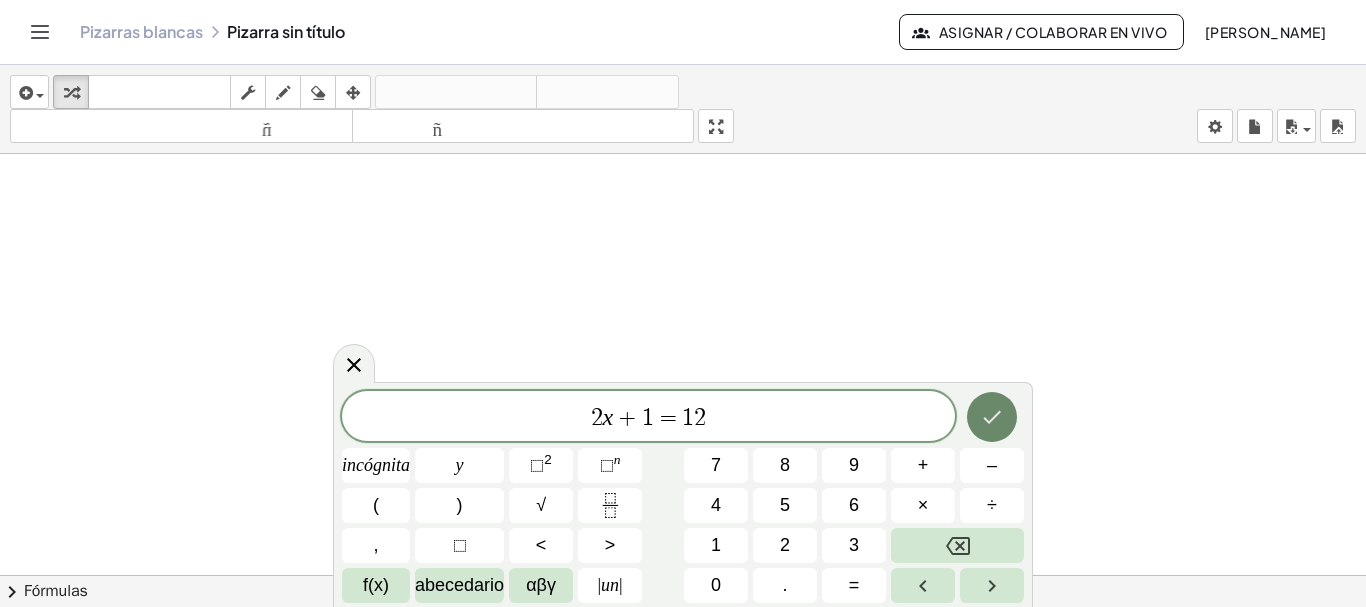 click 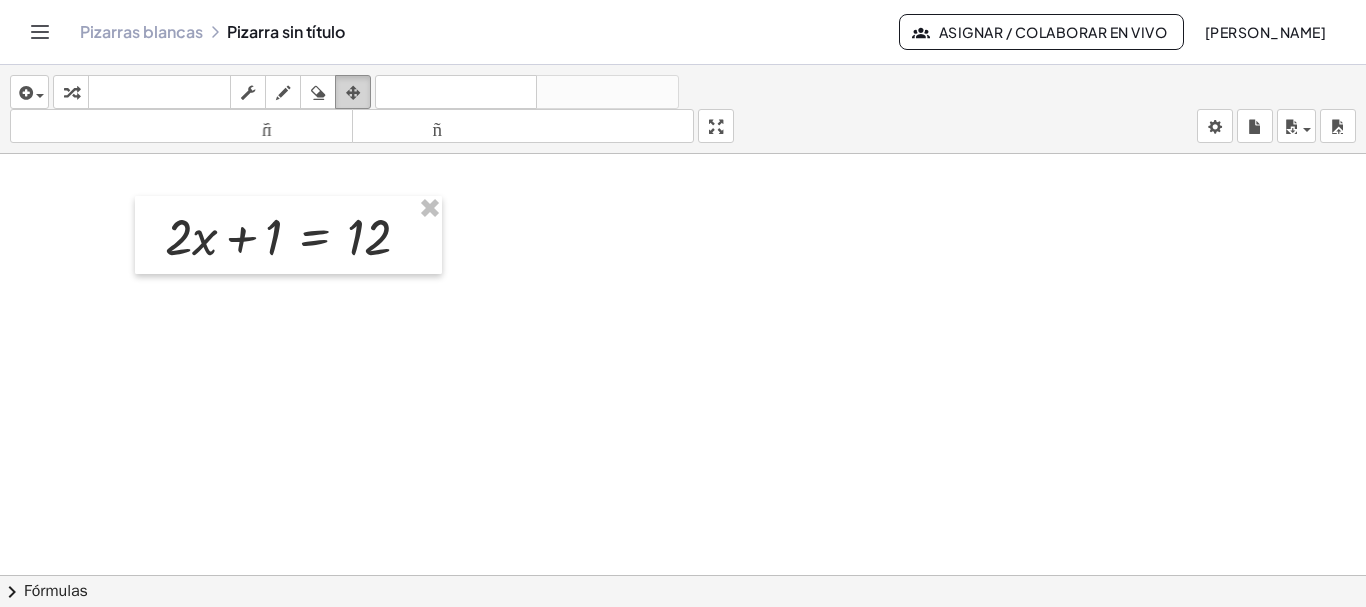 click at bounding box center [353, 93] 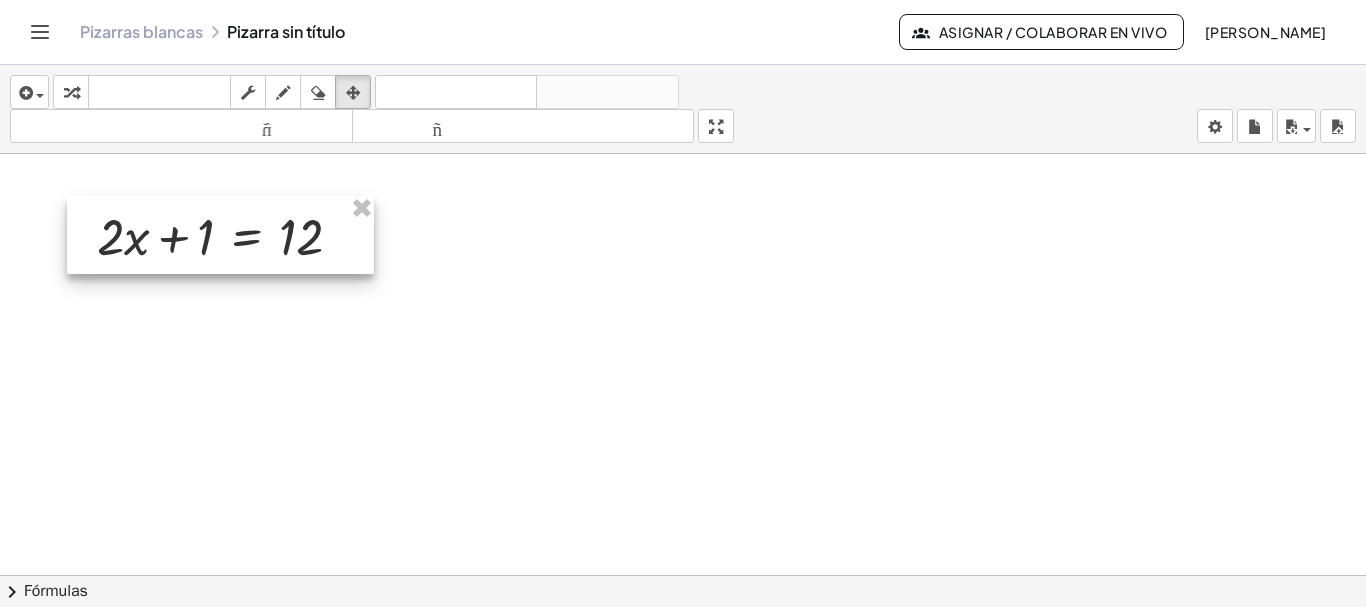 drag, startPoint x: 296, startPoint y: 241, endPoint x: 226, endPoint y: 238, distance: 70.064255 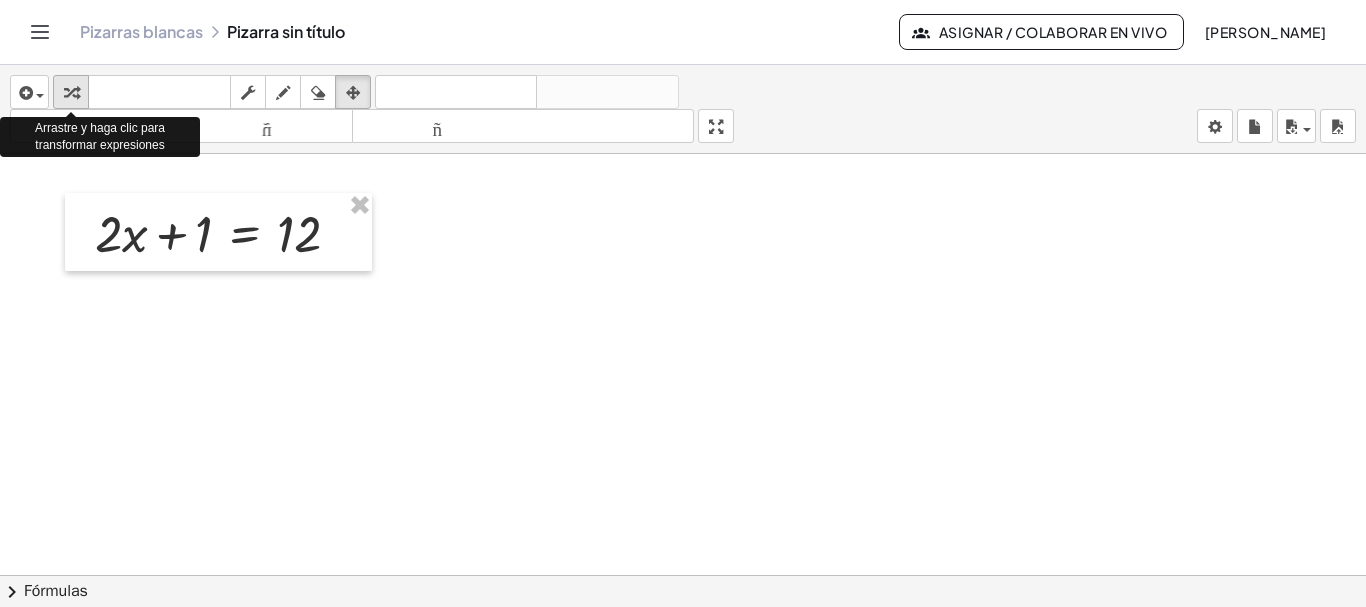 click at bounding box center [71, 93] 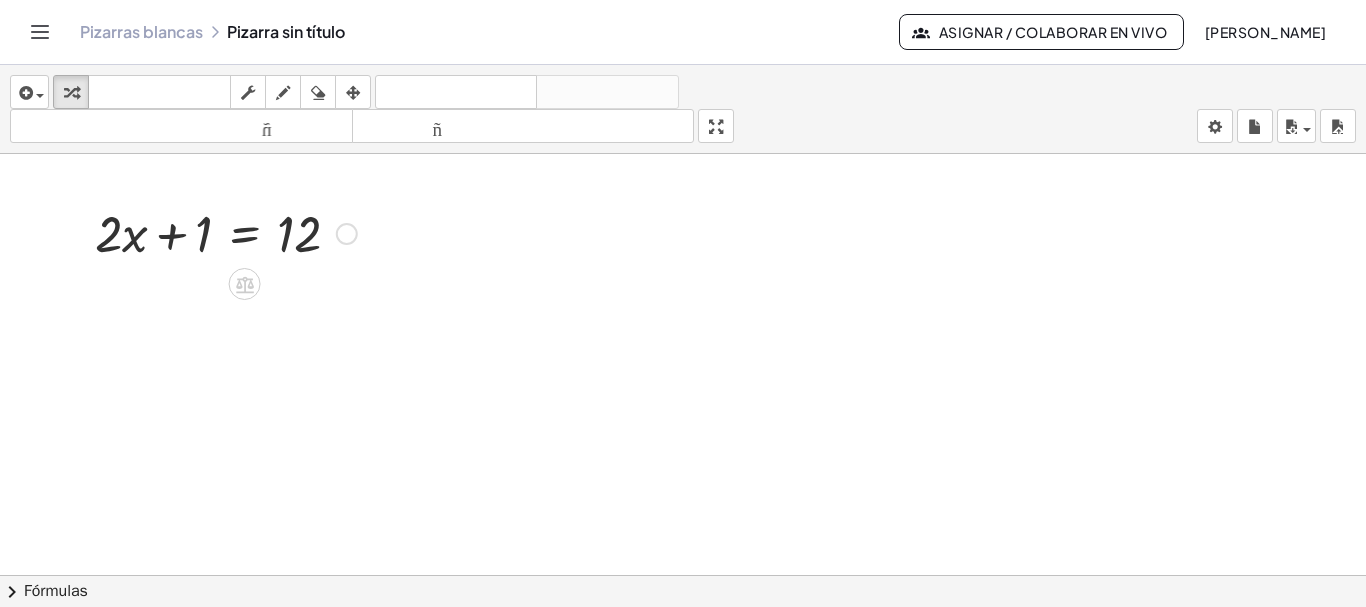 click at bounding box center (226, 232) 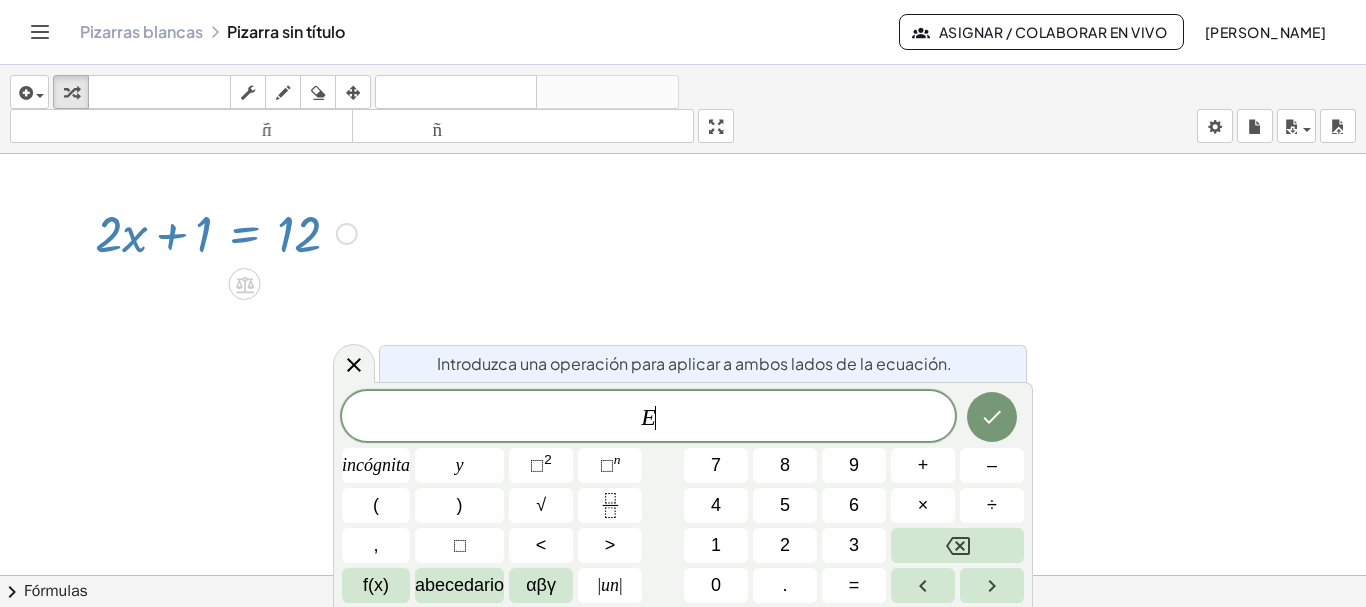 click at bounding box center (226, 232) 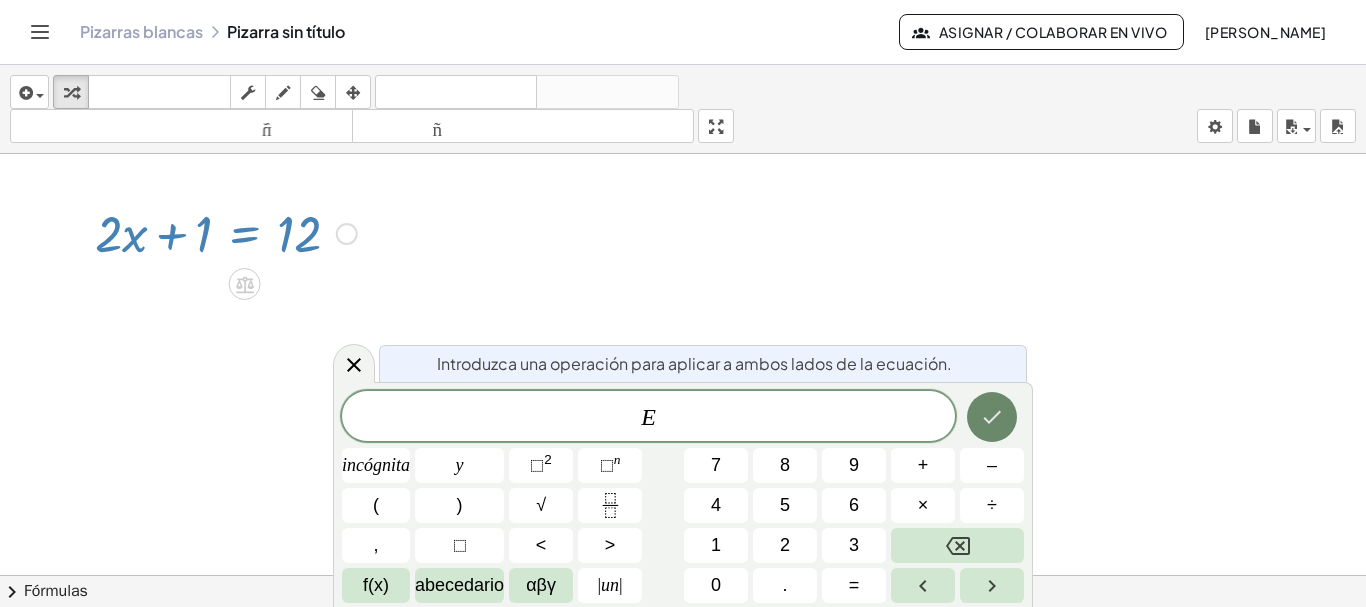 click 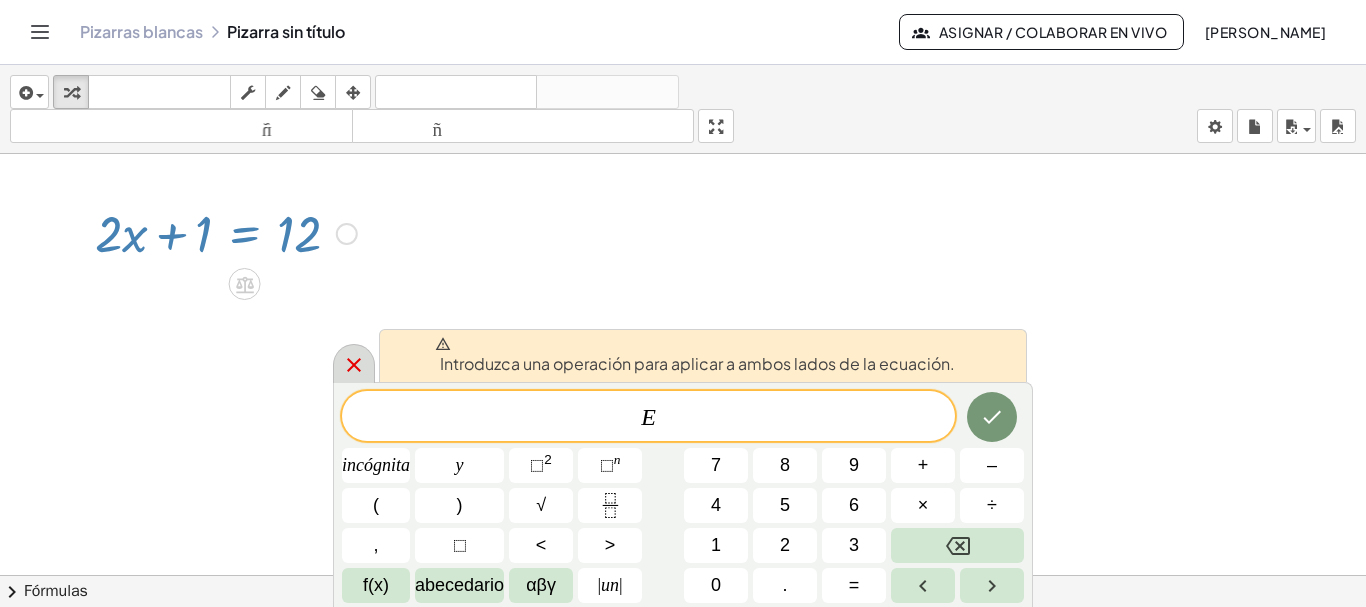 click 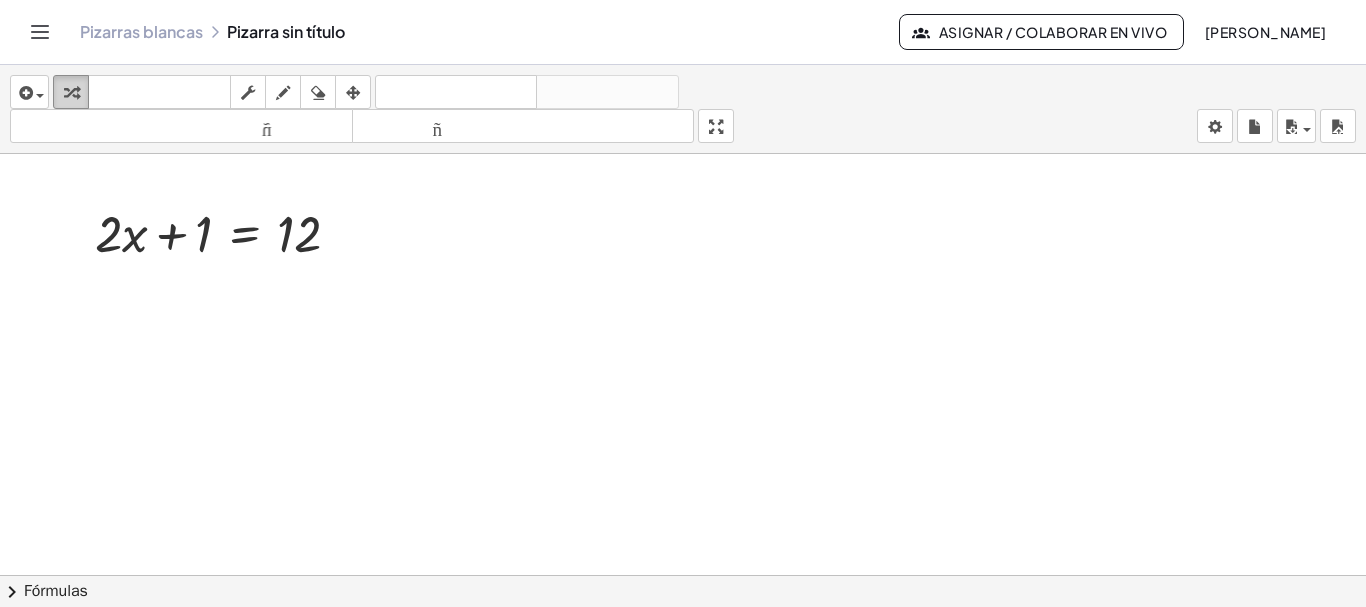 click at bounding box center [71, 93] 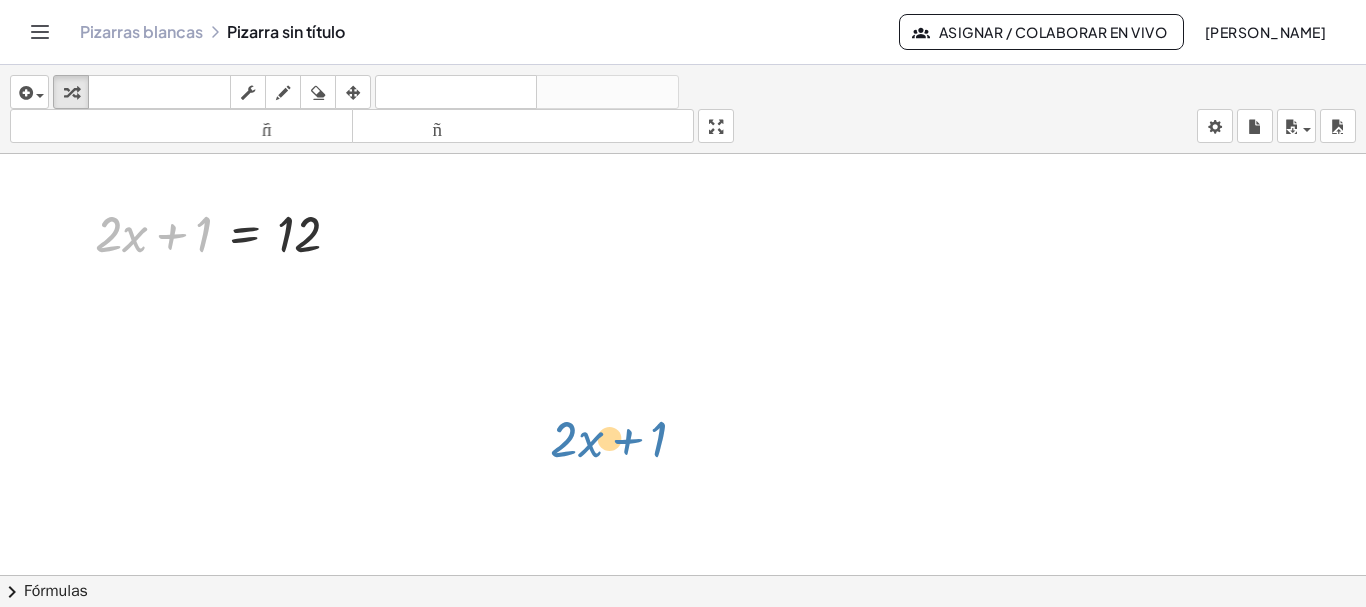 drag, startPoint x: 182, startPoint y: 236, endPoint x: 751, endPoint y: 415, distance: 596.4914 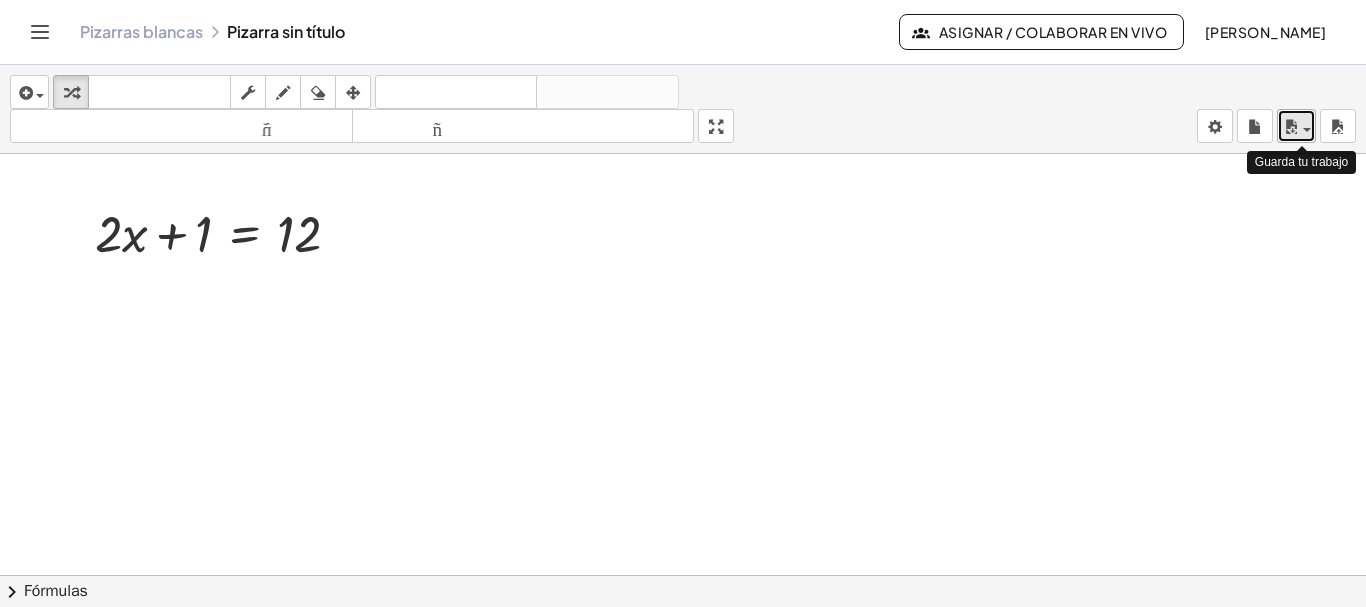 click at bounding box center (1296, 126) 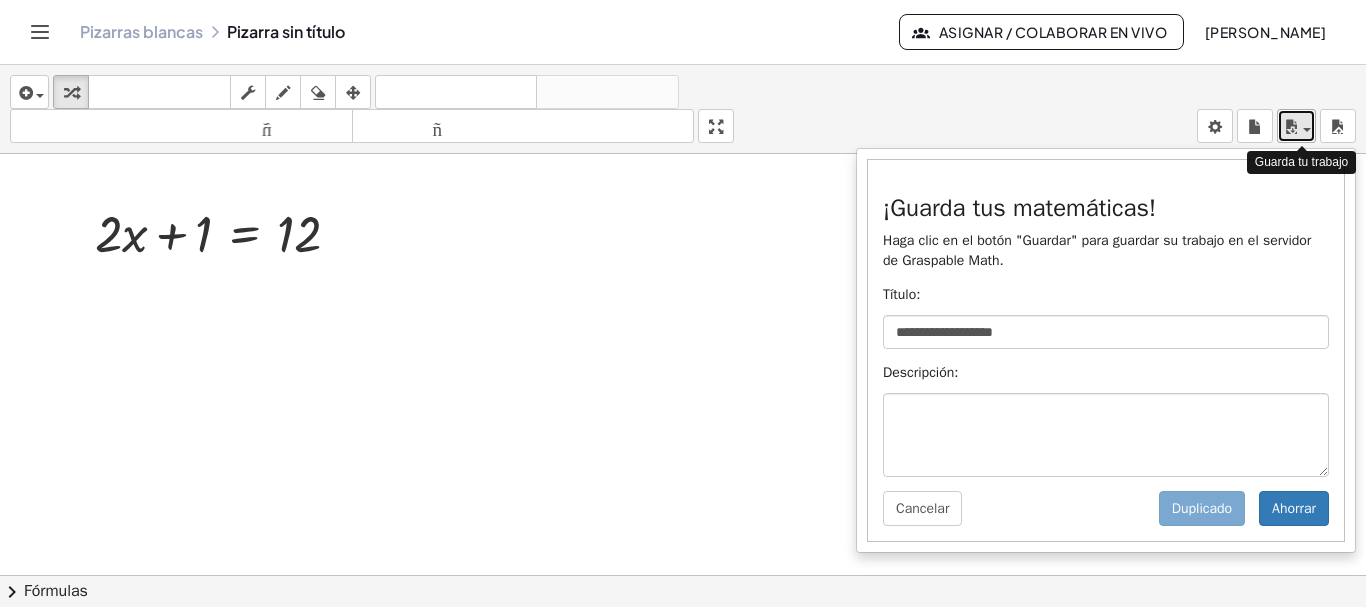 click at bounding box center [1296, 126] 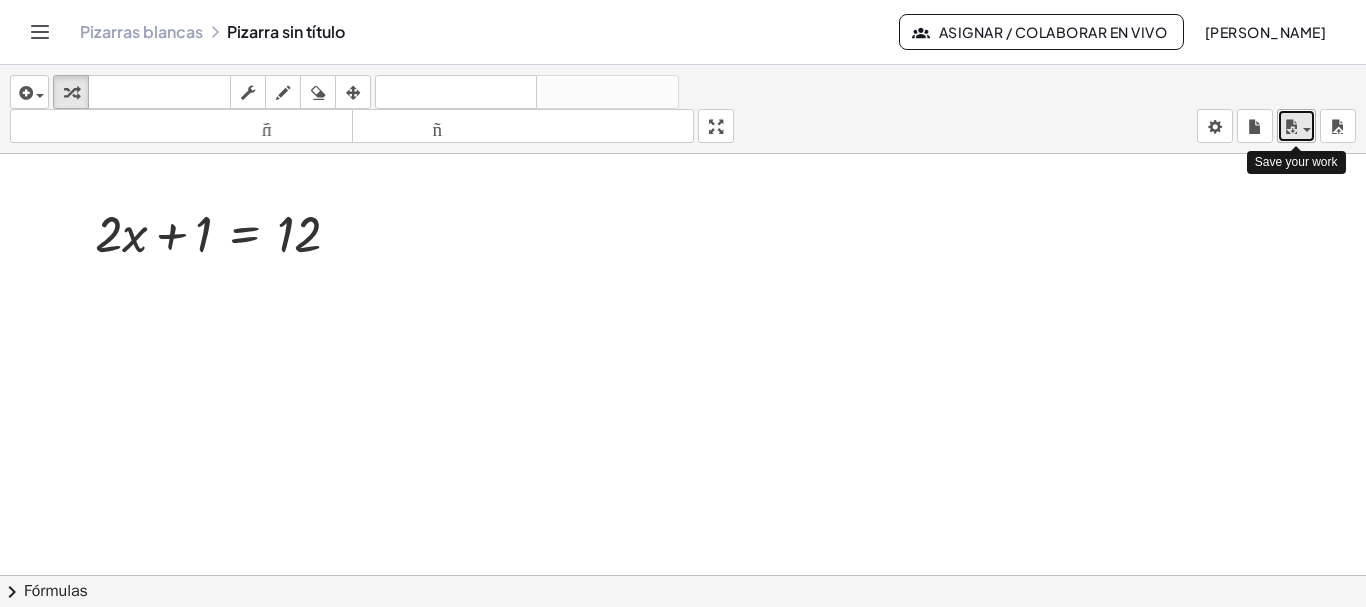 click at bounding box center [1307, 130] 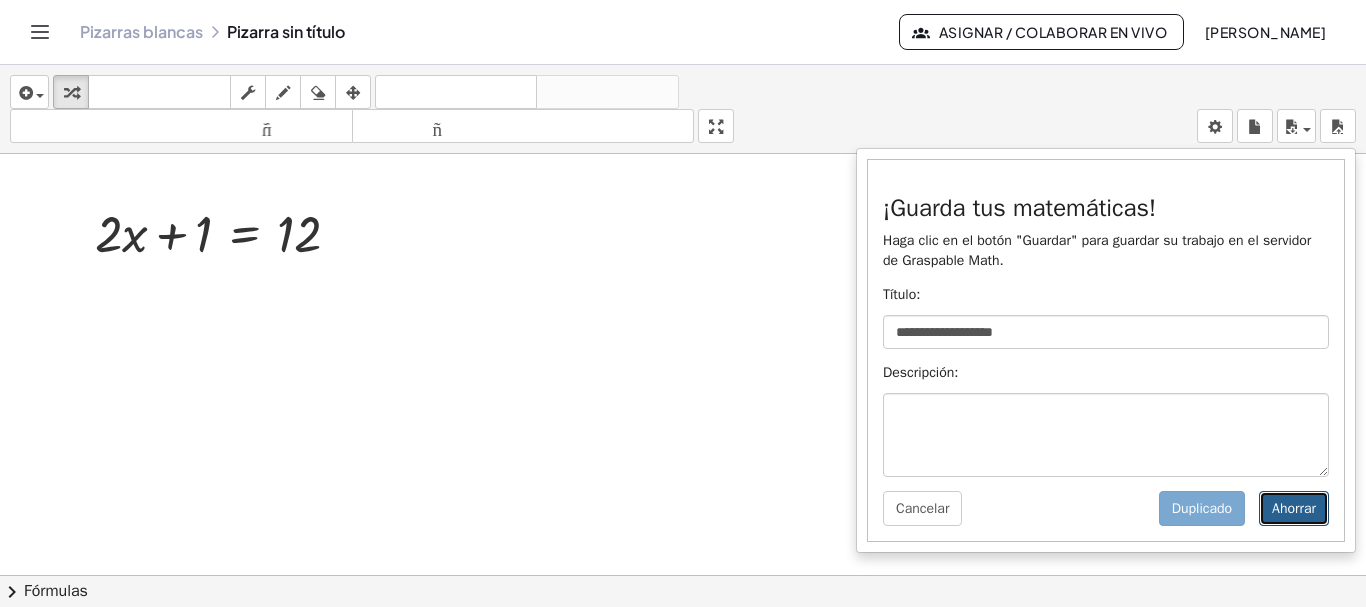 click on "Ahorrar" at bounding box center (1294, 508) 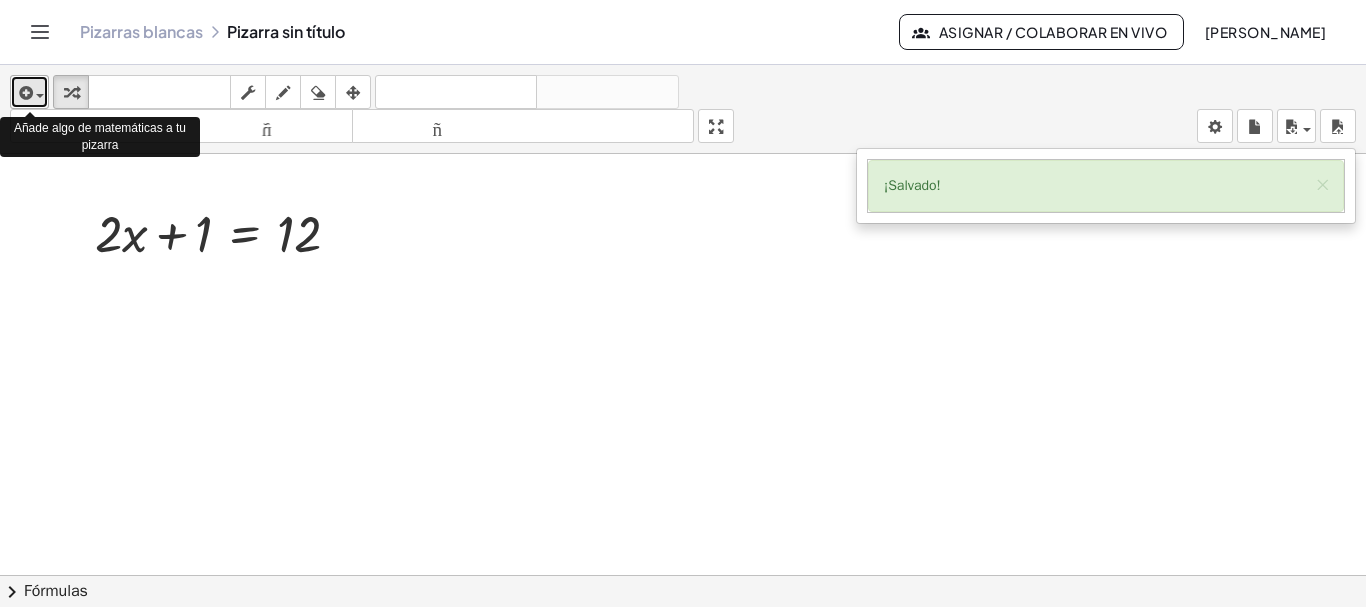 click at bounding box center (29, 92) 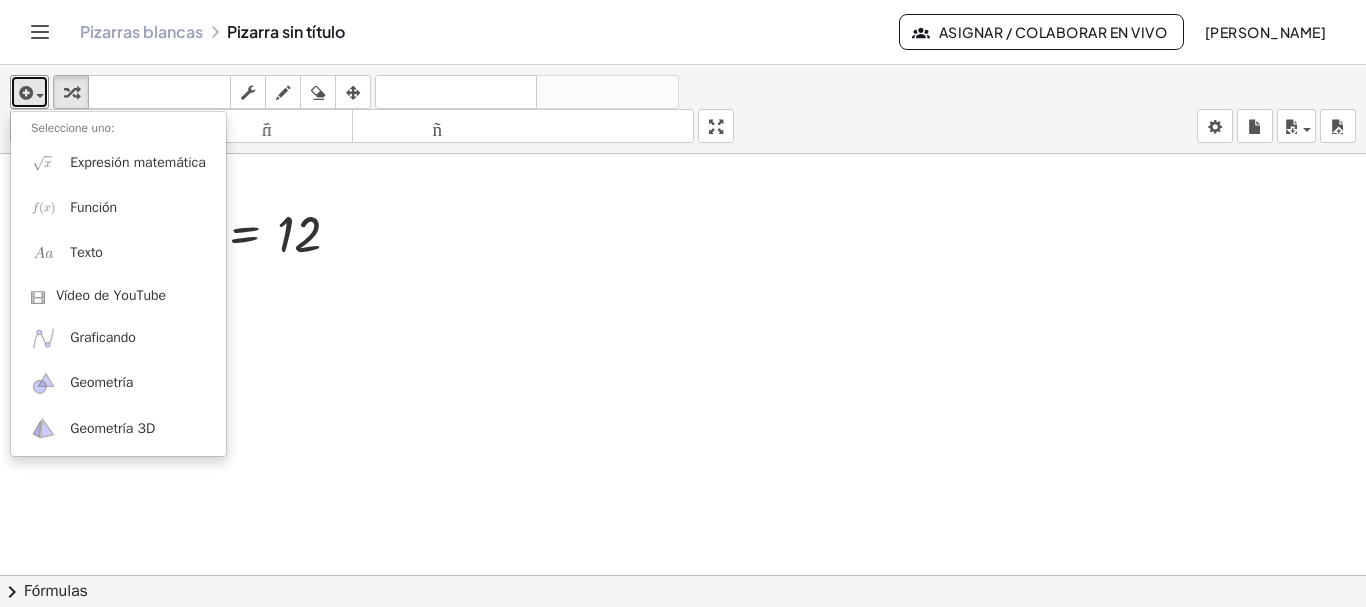 click at bounding box center [683, 654] 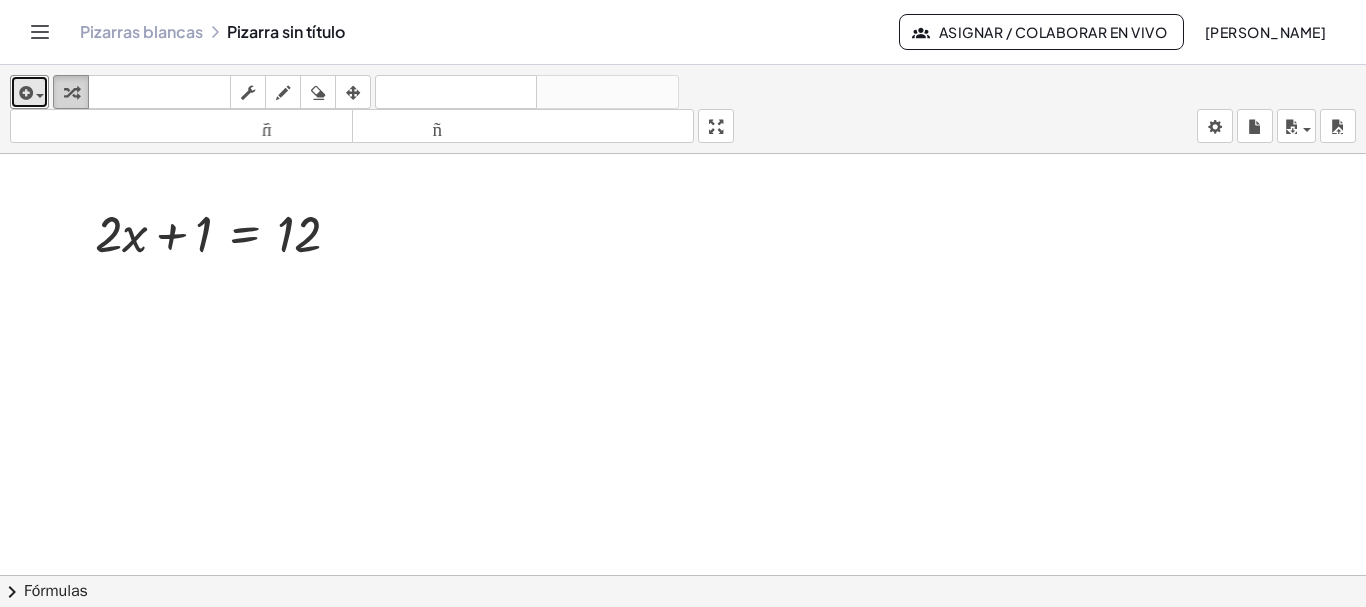 click at bounding box center [71, 92] 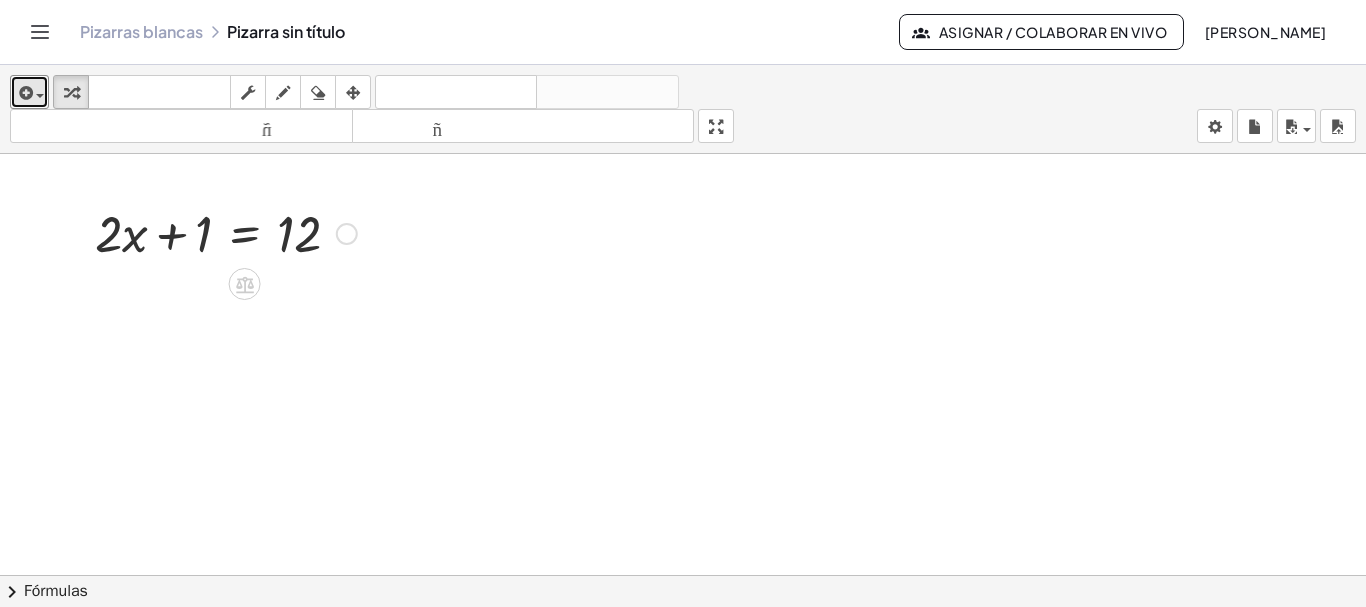 click at bounding box center [226, 232] 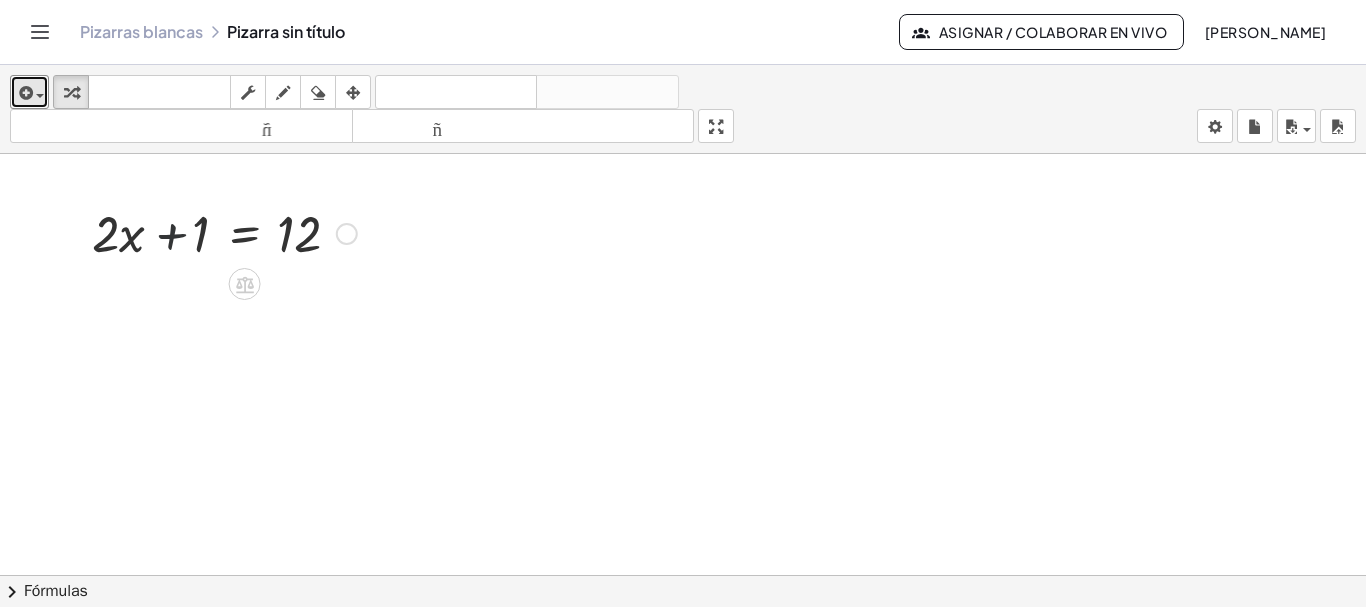 click at bounding box center [226, 232] 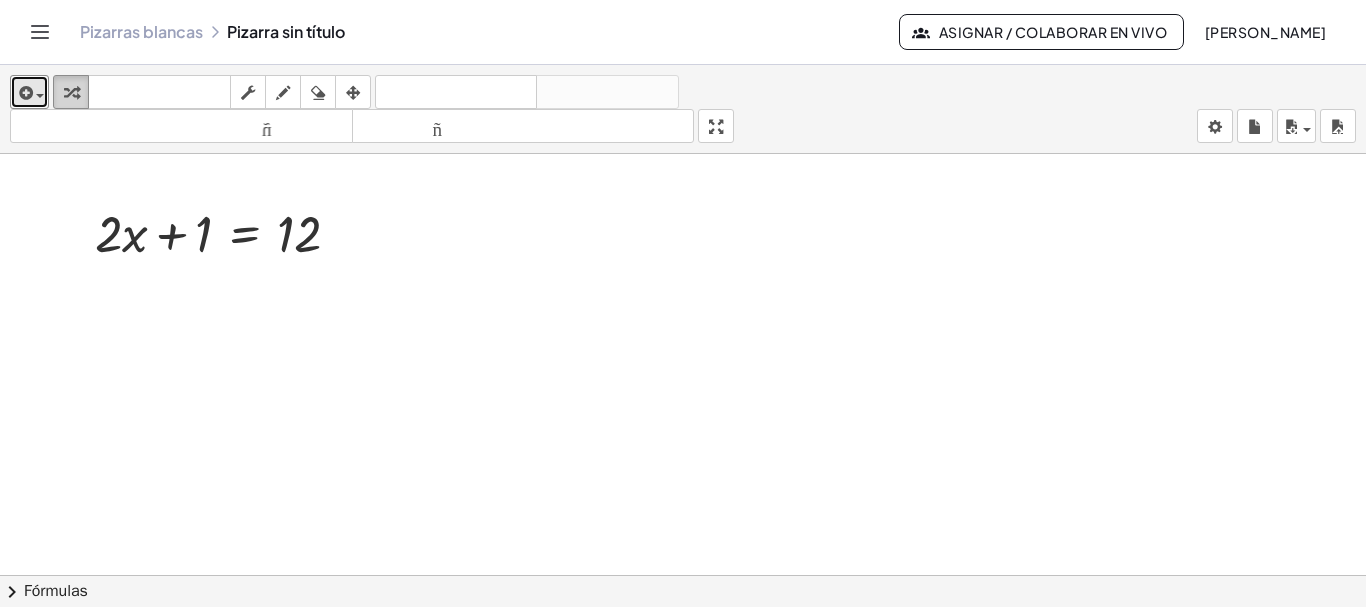 click at bounding box center (71, 93) 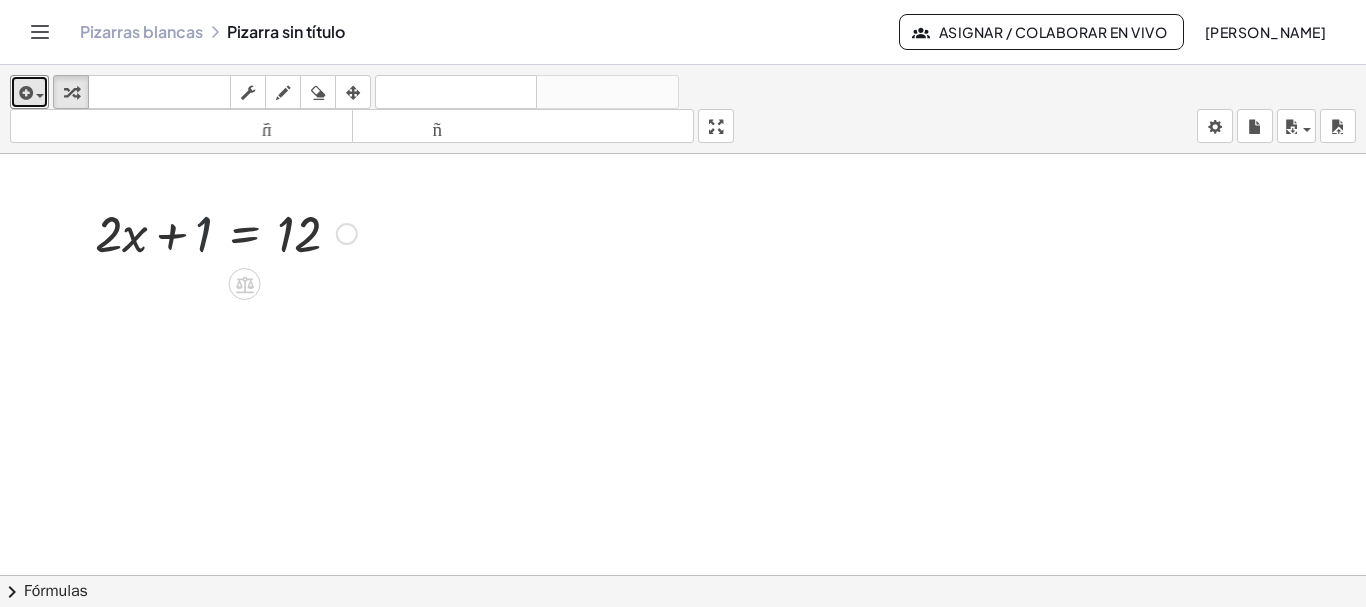 click at bounding box center (226, 232) 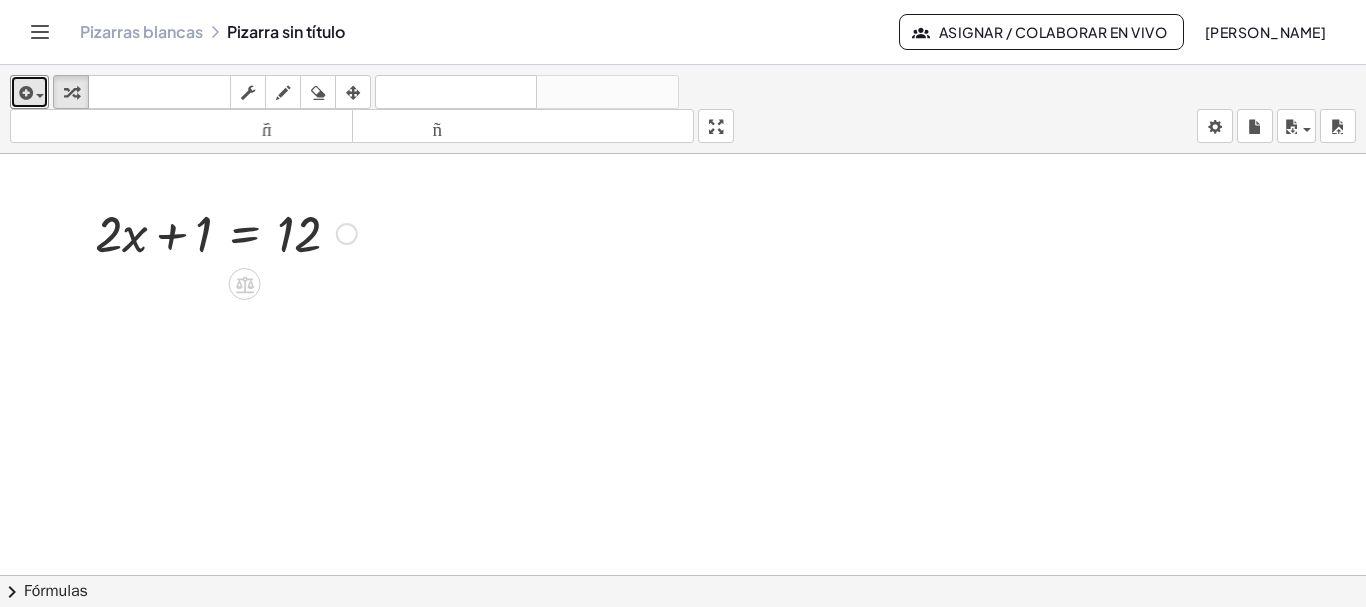 click at bounding box center (226, 232) 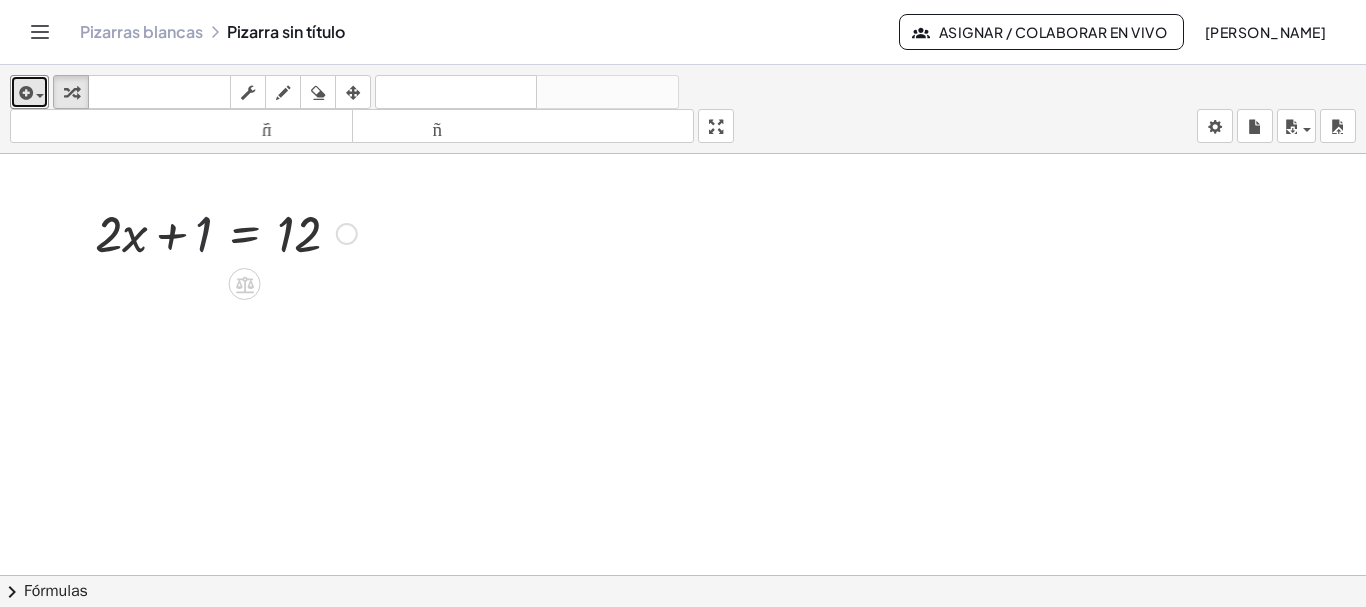 click at bounding box center (226, 232) 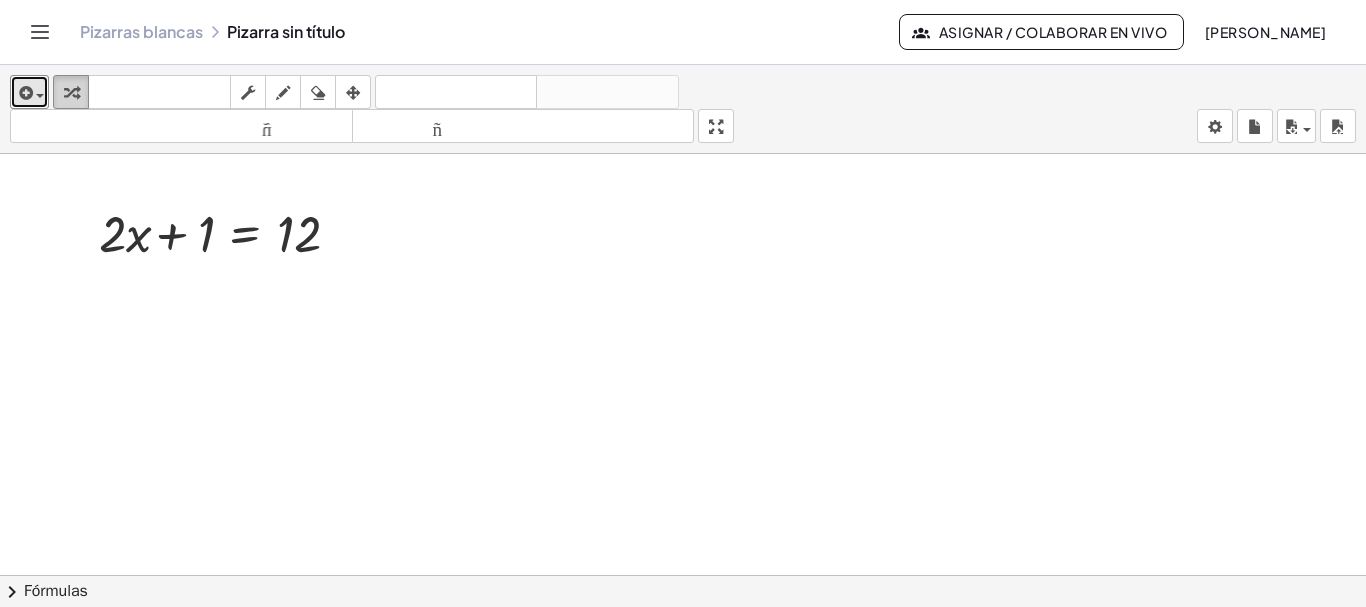 click at bounding box center [71, 93] 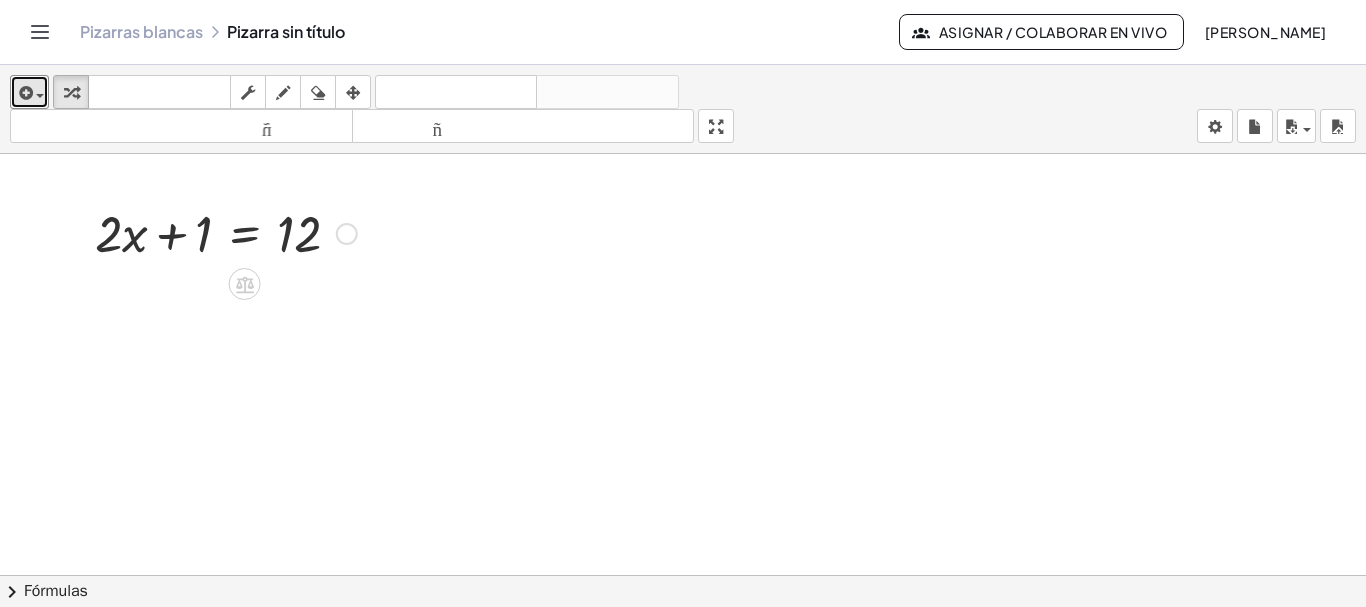 click at bounding box center [226, 232] 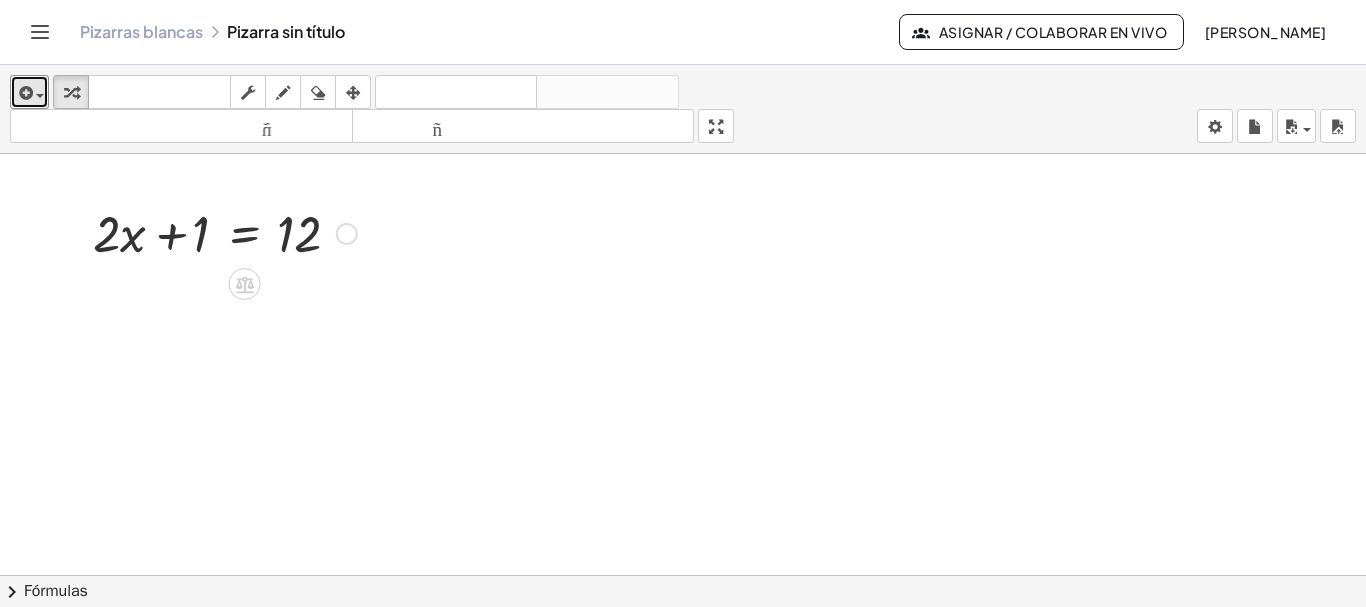 click at bounding box center [226, 232] 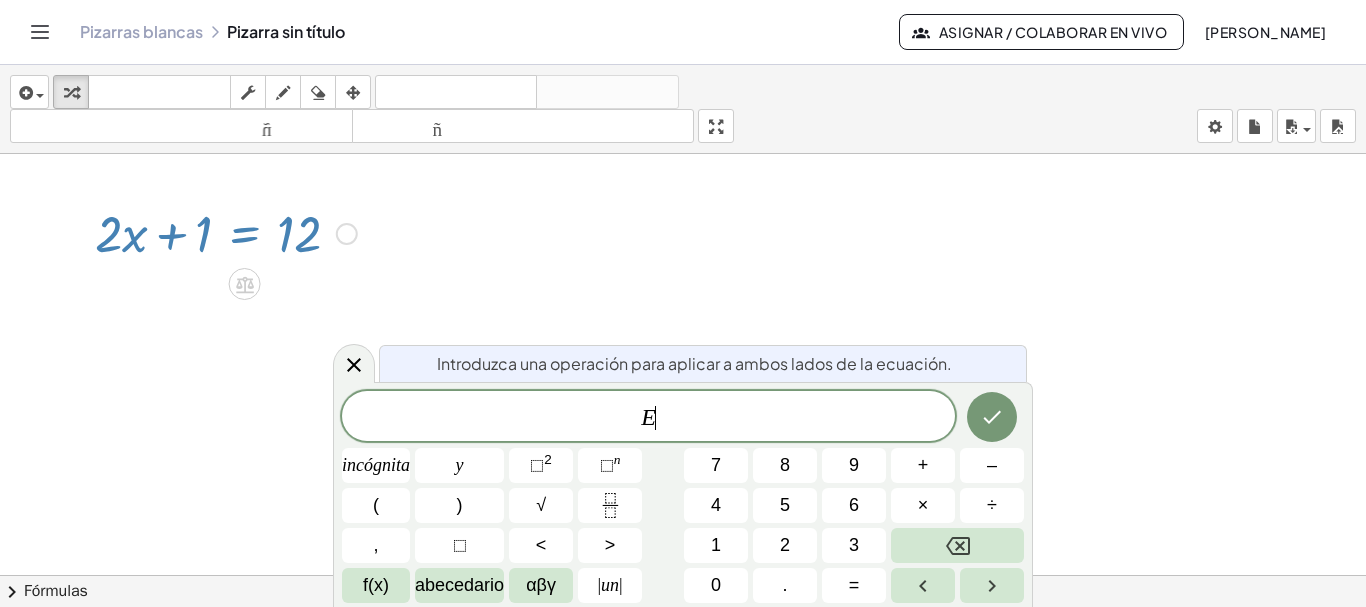 click at bounding box center [226, 232] 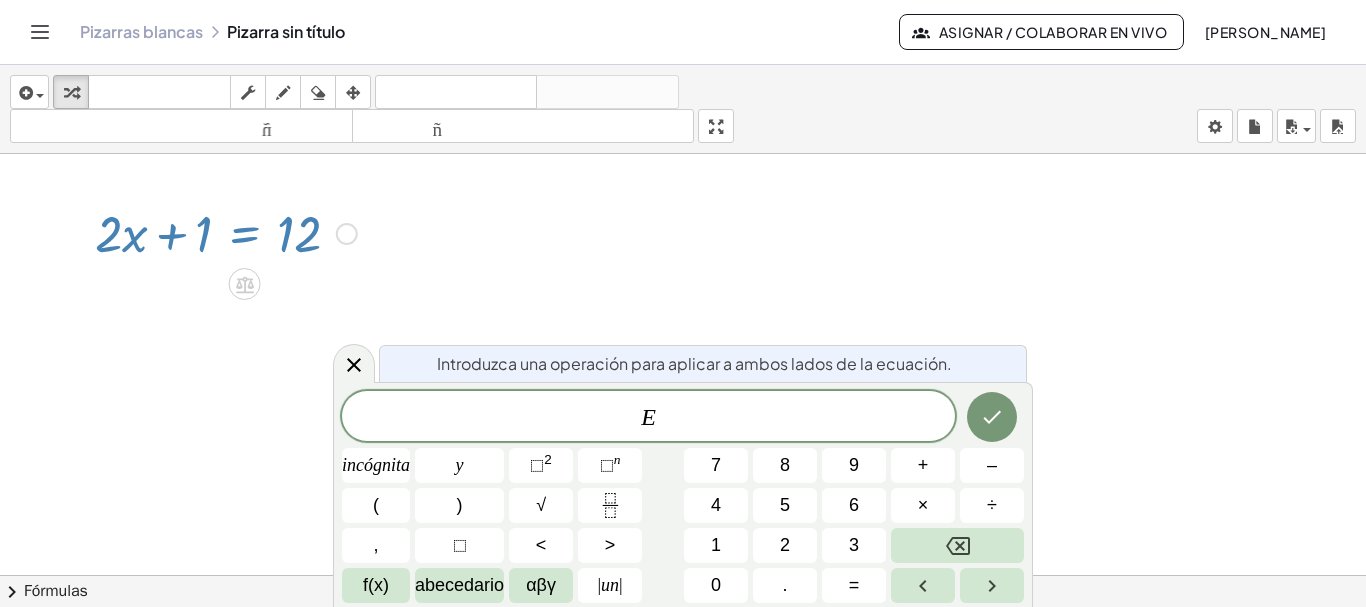 click at bounding box center [226, 232] 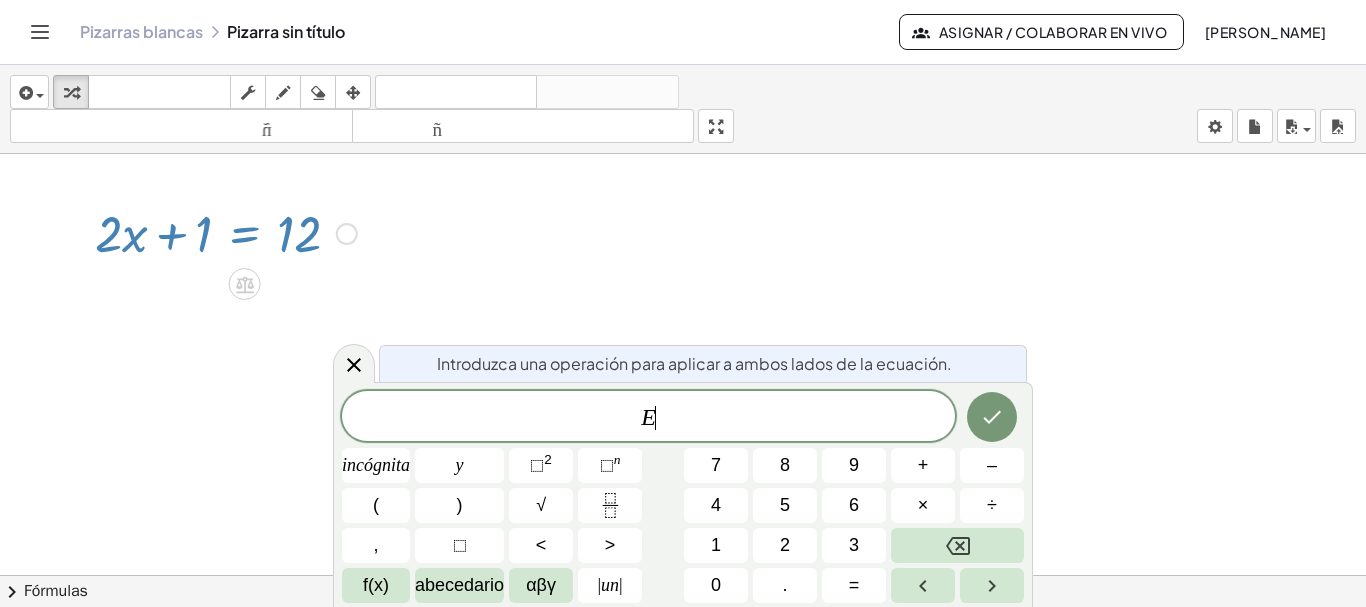 drag, startPoint x: 211, startPoint y: 237, endPoint x: 224, endPoint y: 240, distance: 13.341664 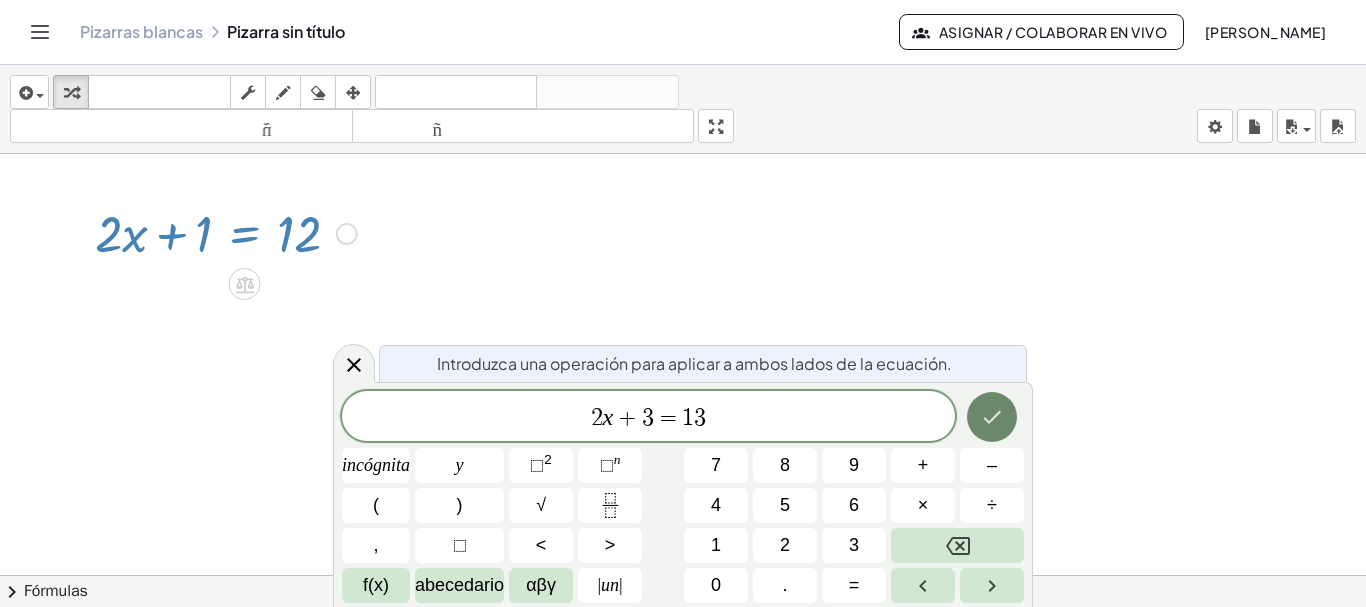 click at bounding box center [992, 417] 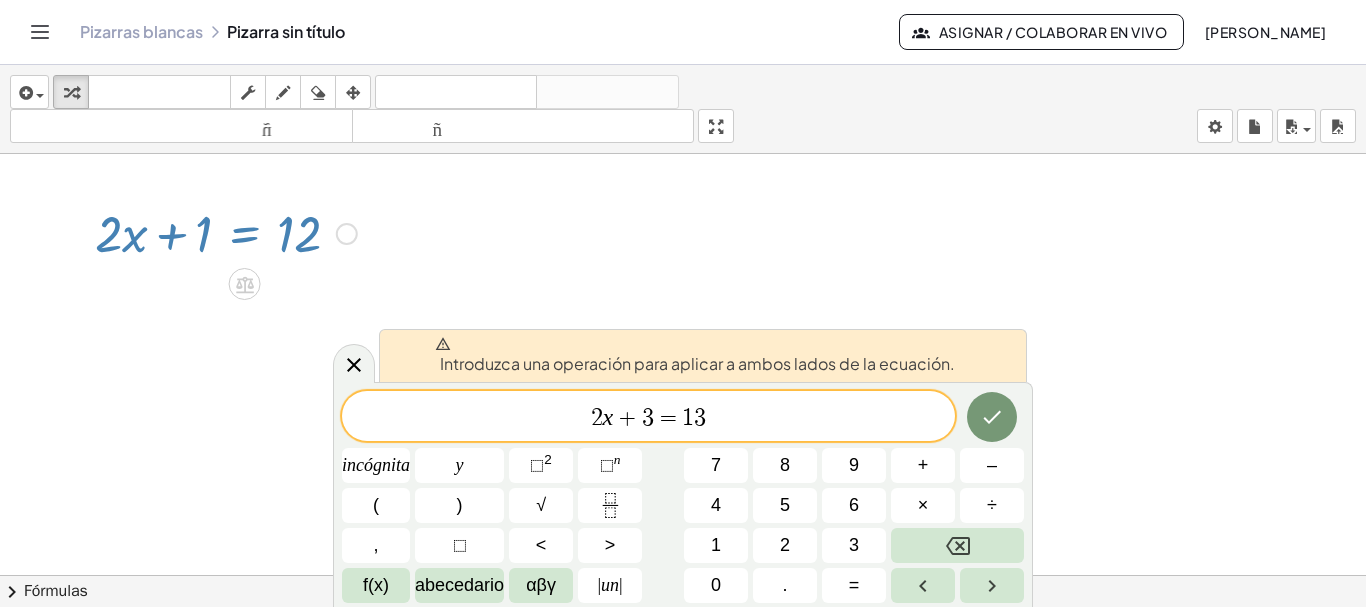 click 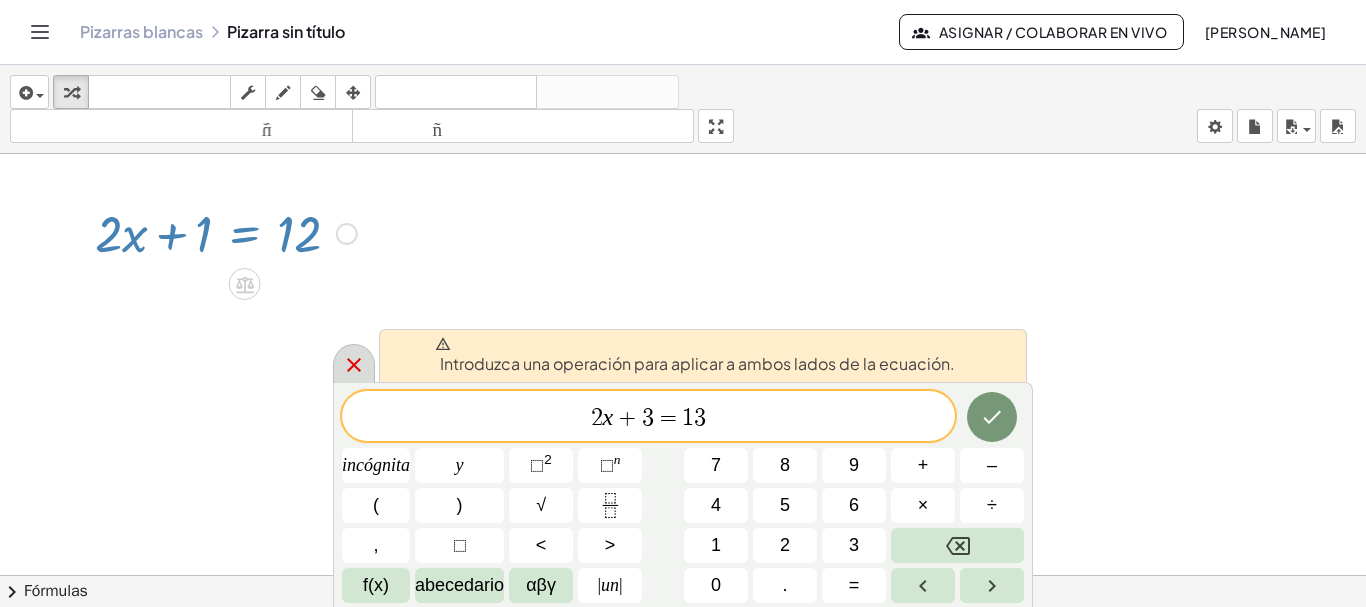 click 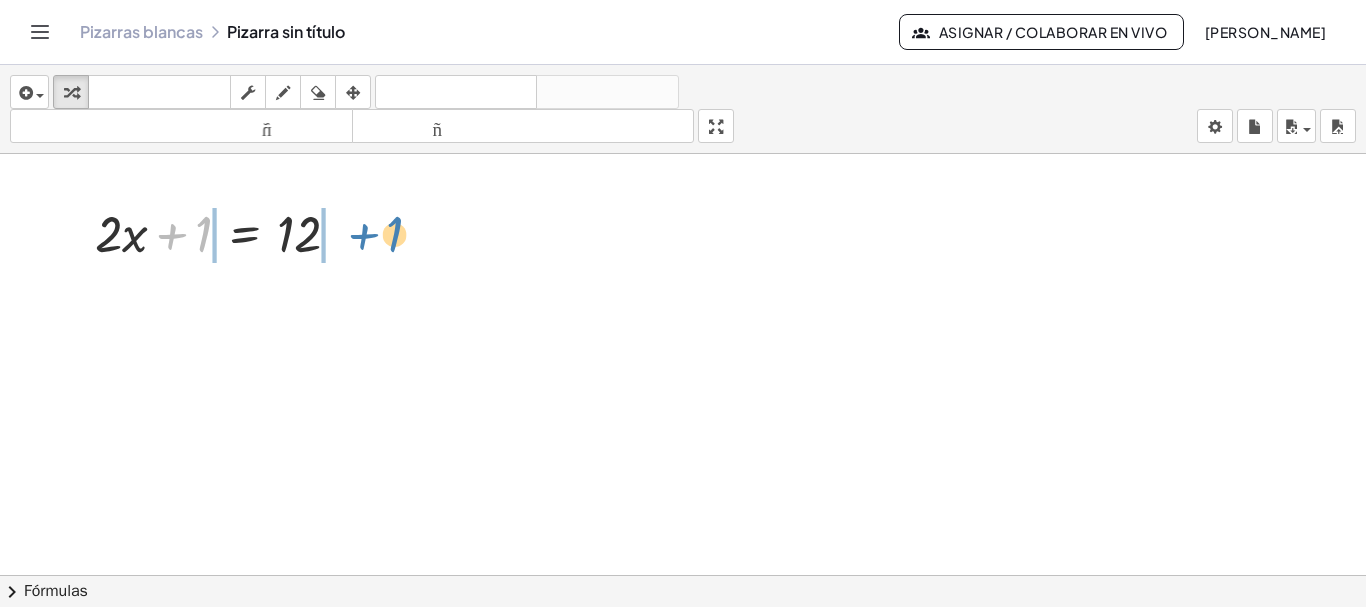 drag, startPoint x: 176, startPoint y: 246, endPoint x: 367, endPoint y: 246, distance: 191 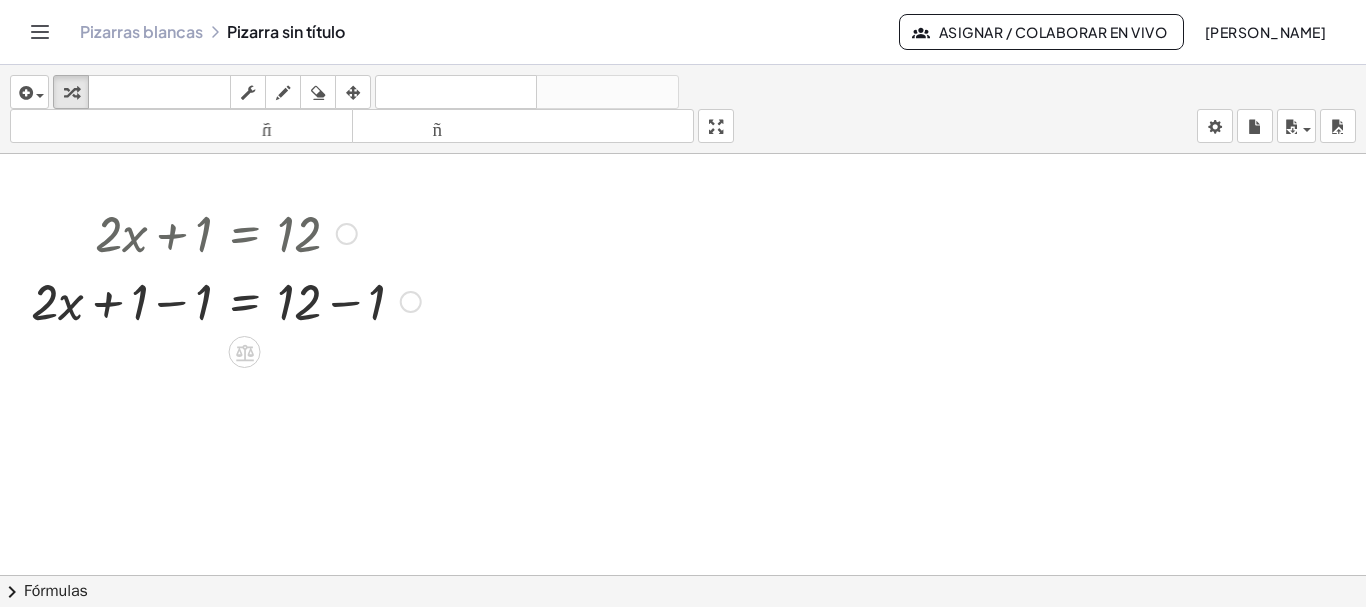 click at bounding box center (226, 300) 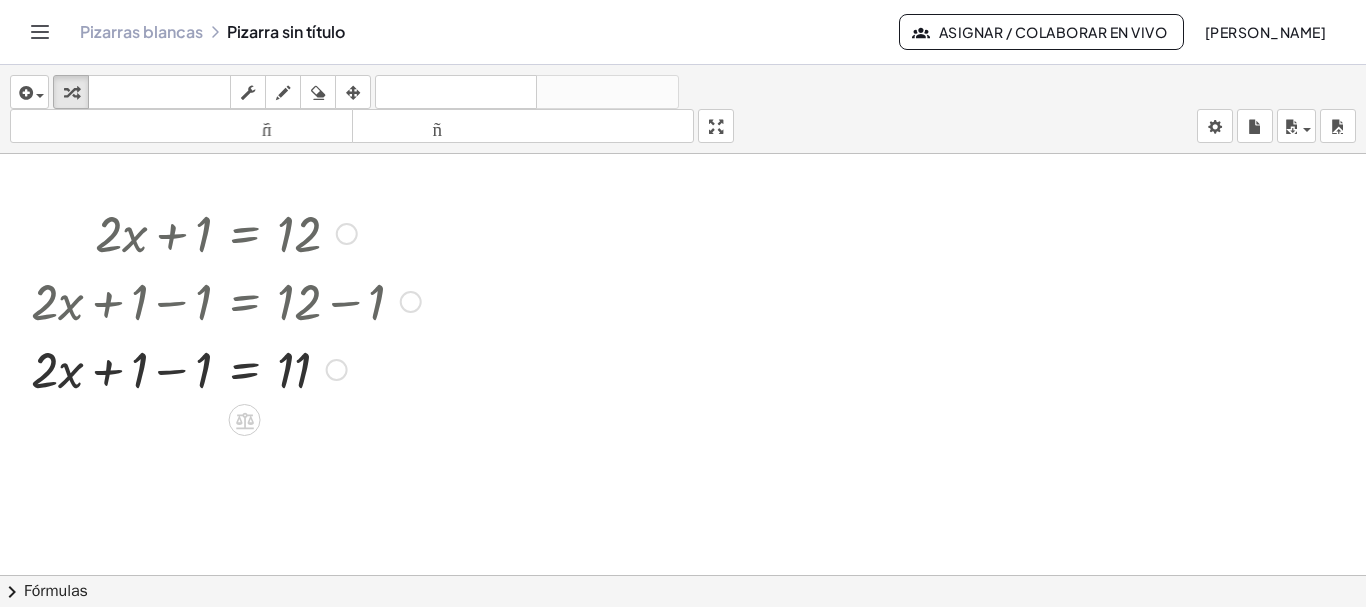 click at bounding box center [226, 368] 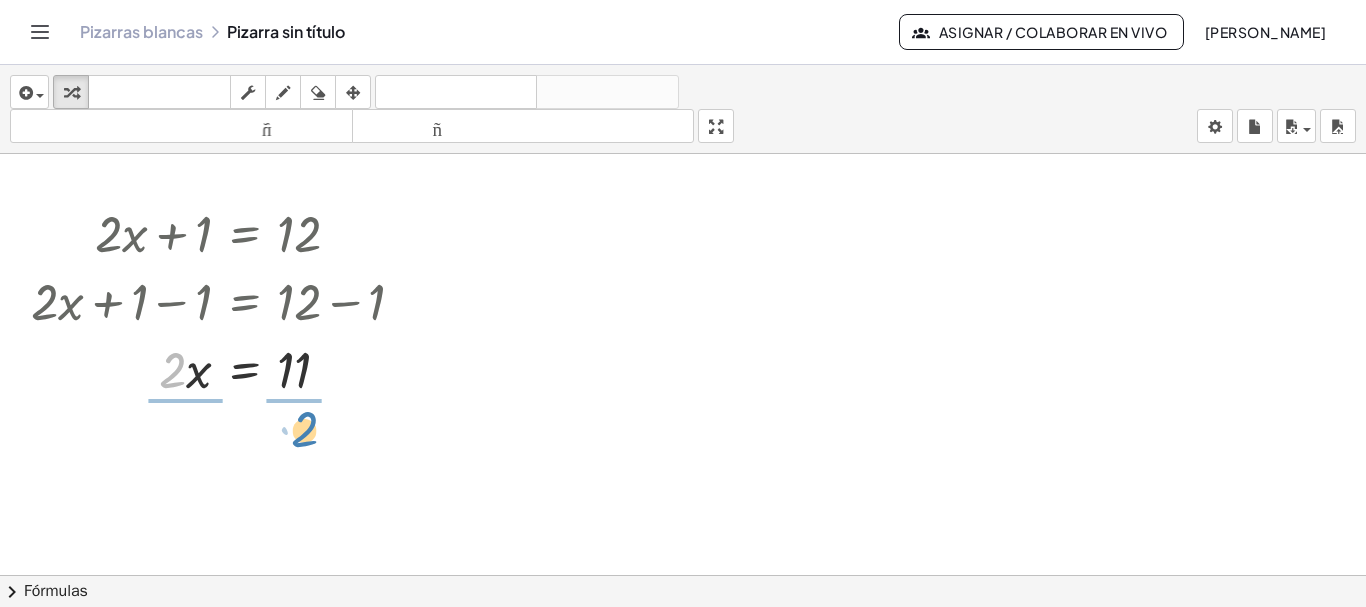 drag, startPoint x: 171, startPoint y: 386, endPoint x: 303, endPoint y: 445, distance: 144.58562 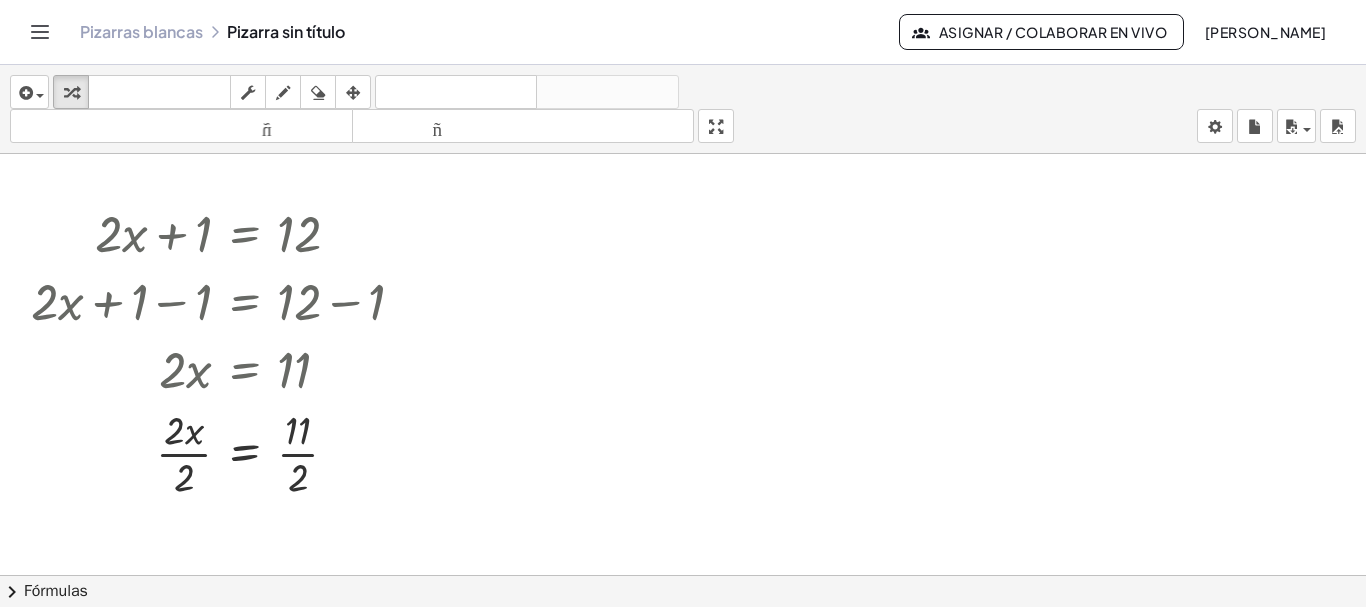 scroll, scrollTop: 65, scrollLeft: 0, axis: vertical 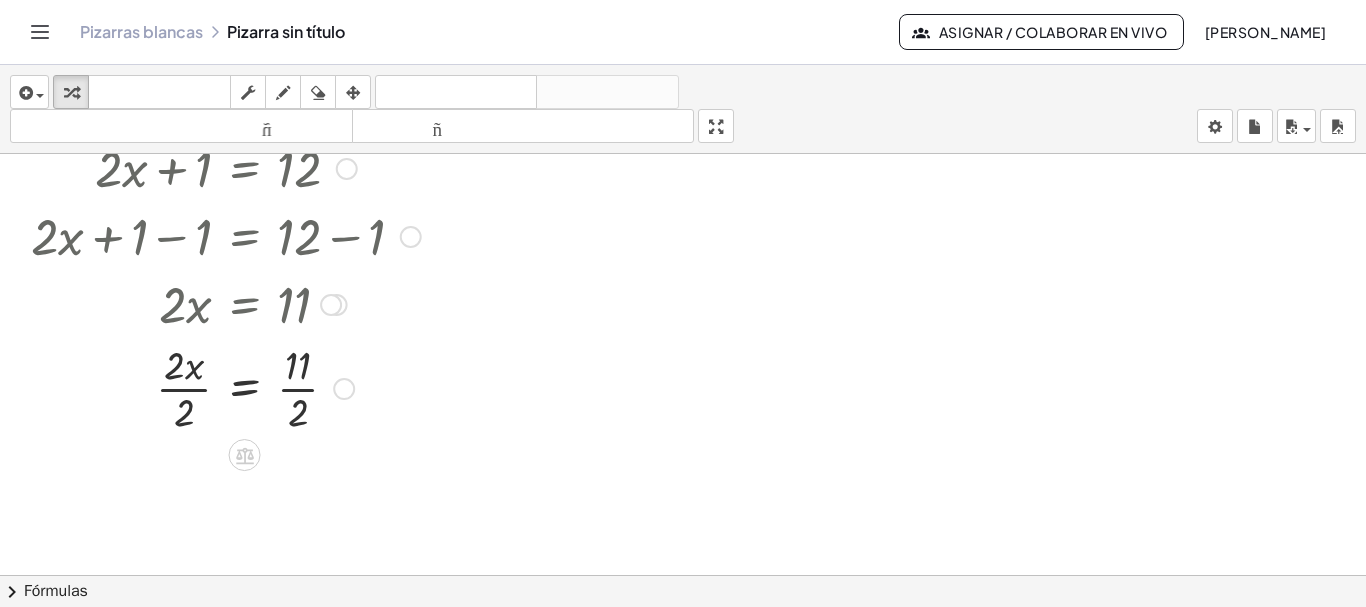 click at bounding box center (226, 387) 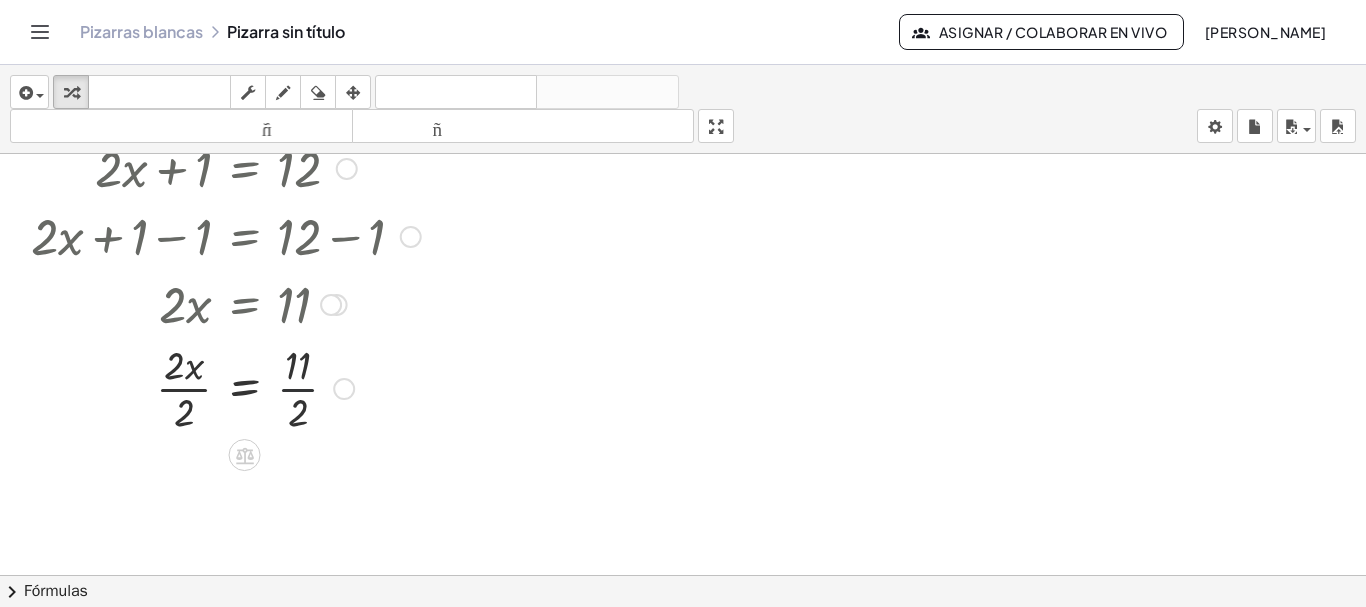 click at bounding box center [226, 387] 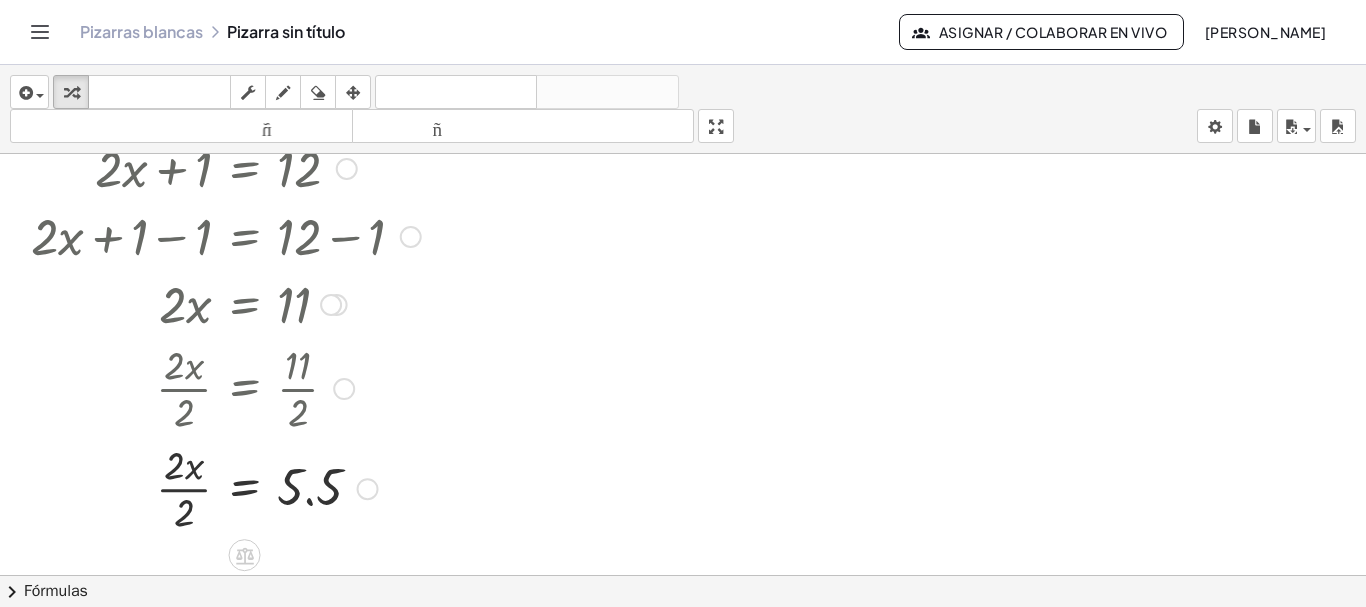 click at bounding box center [226, 487] 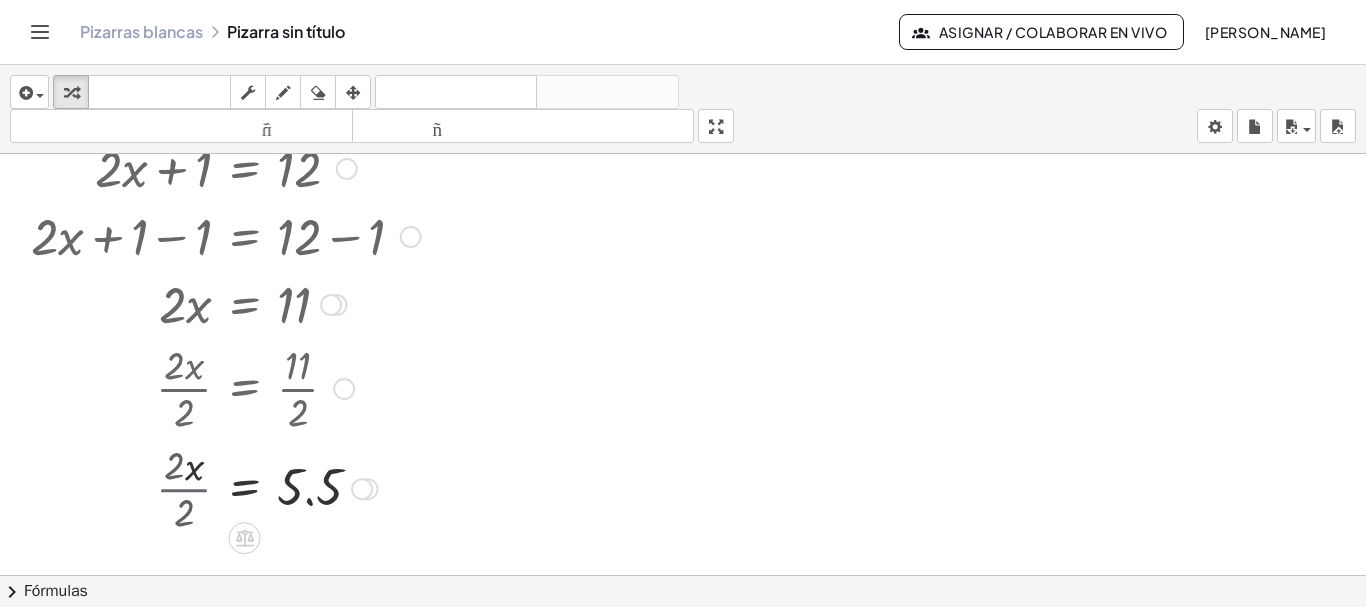 click at bounding box center (226, 487) 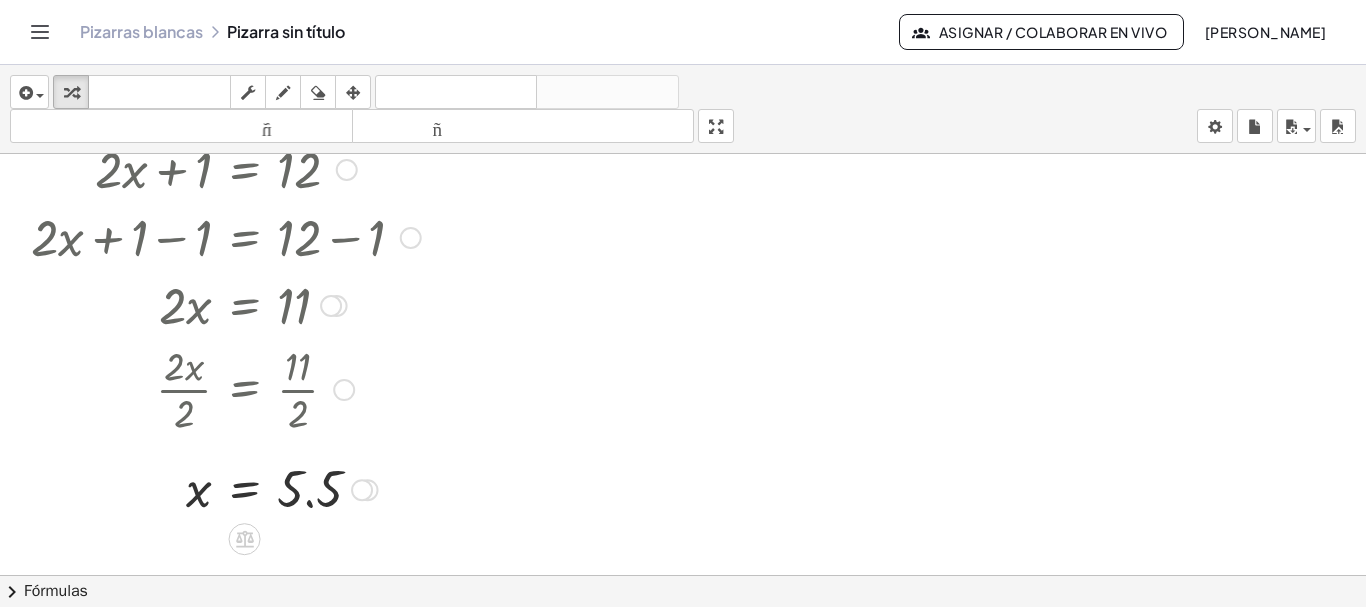 scroll, scrollTop: 100, scrollLeft: 0, axis: vertical 